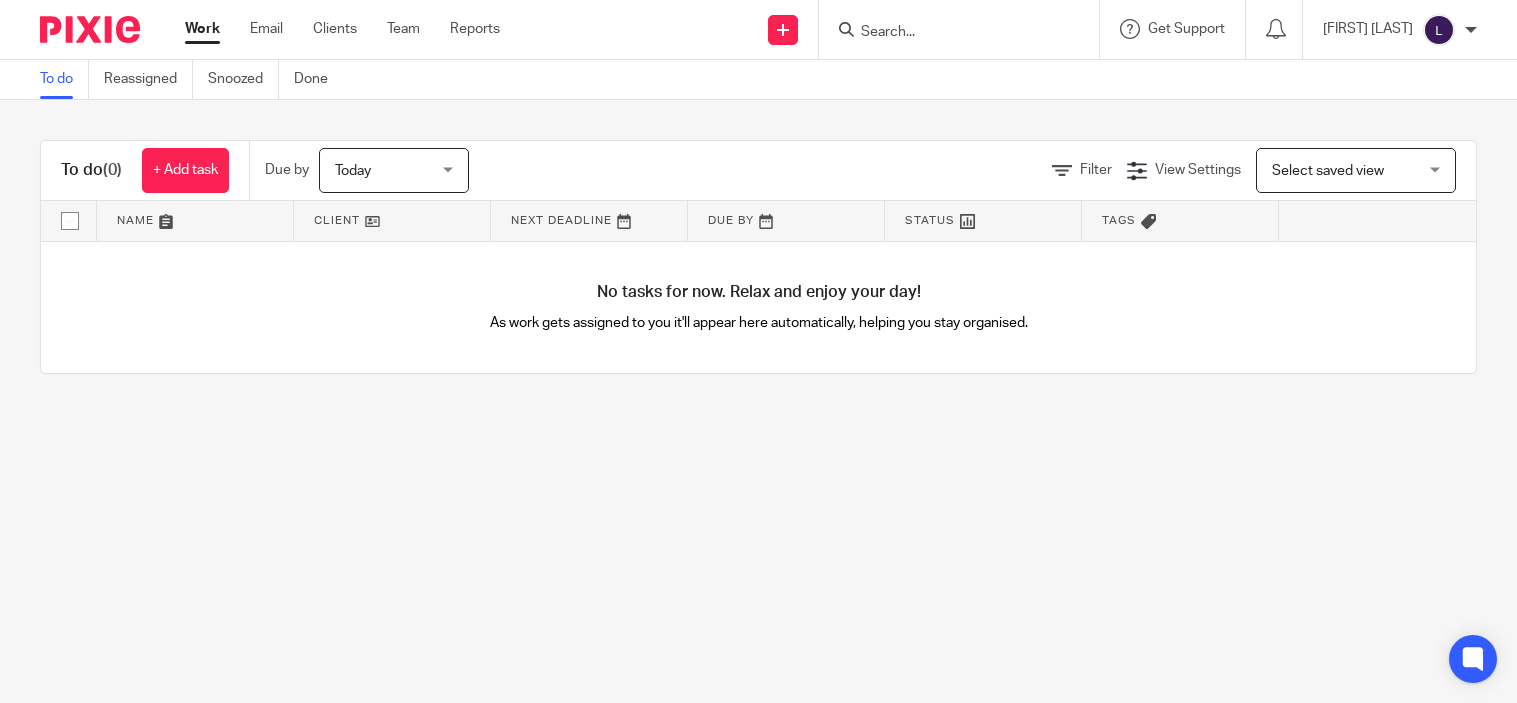 scroll, scrollTop: 0, scrollLeft: 0, axis: both 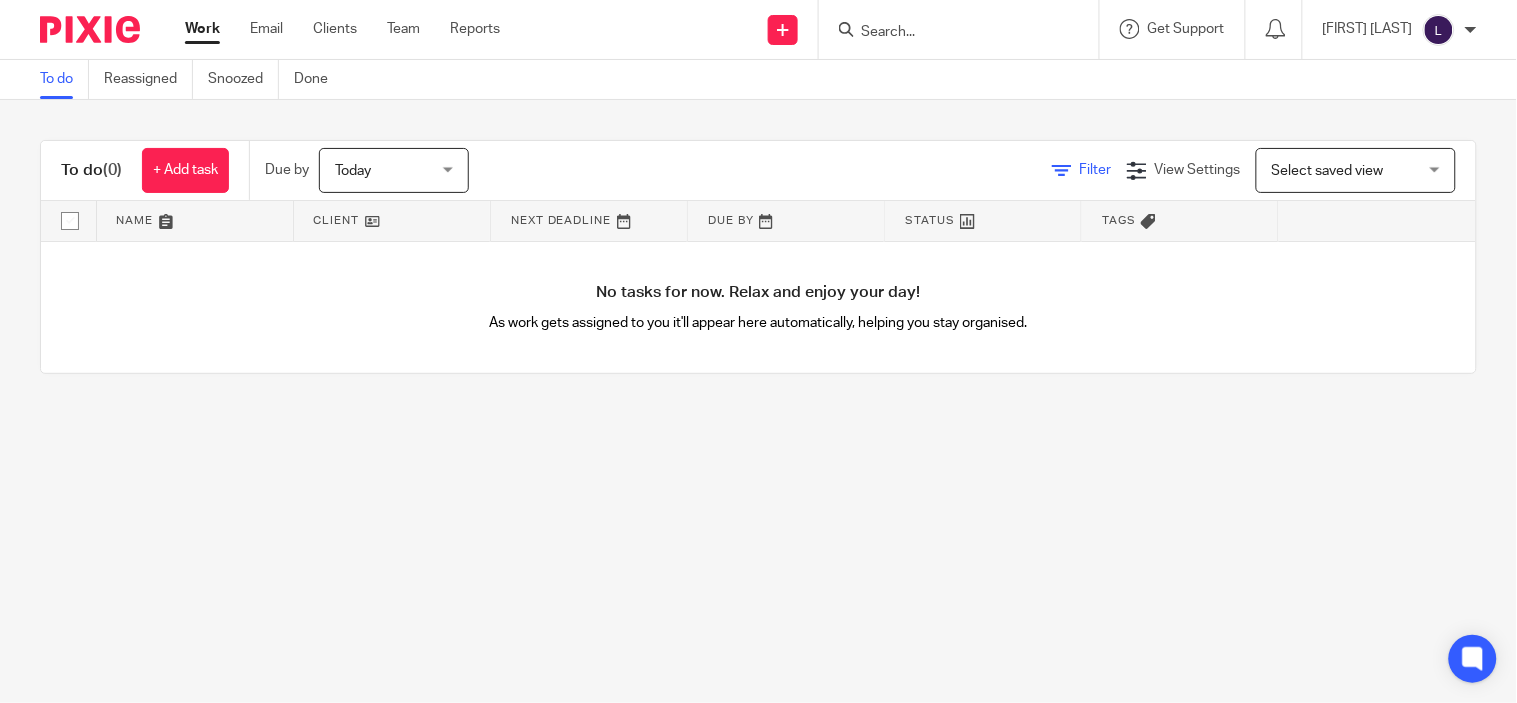 click on "Filter" at bounding box center (1082, 170) 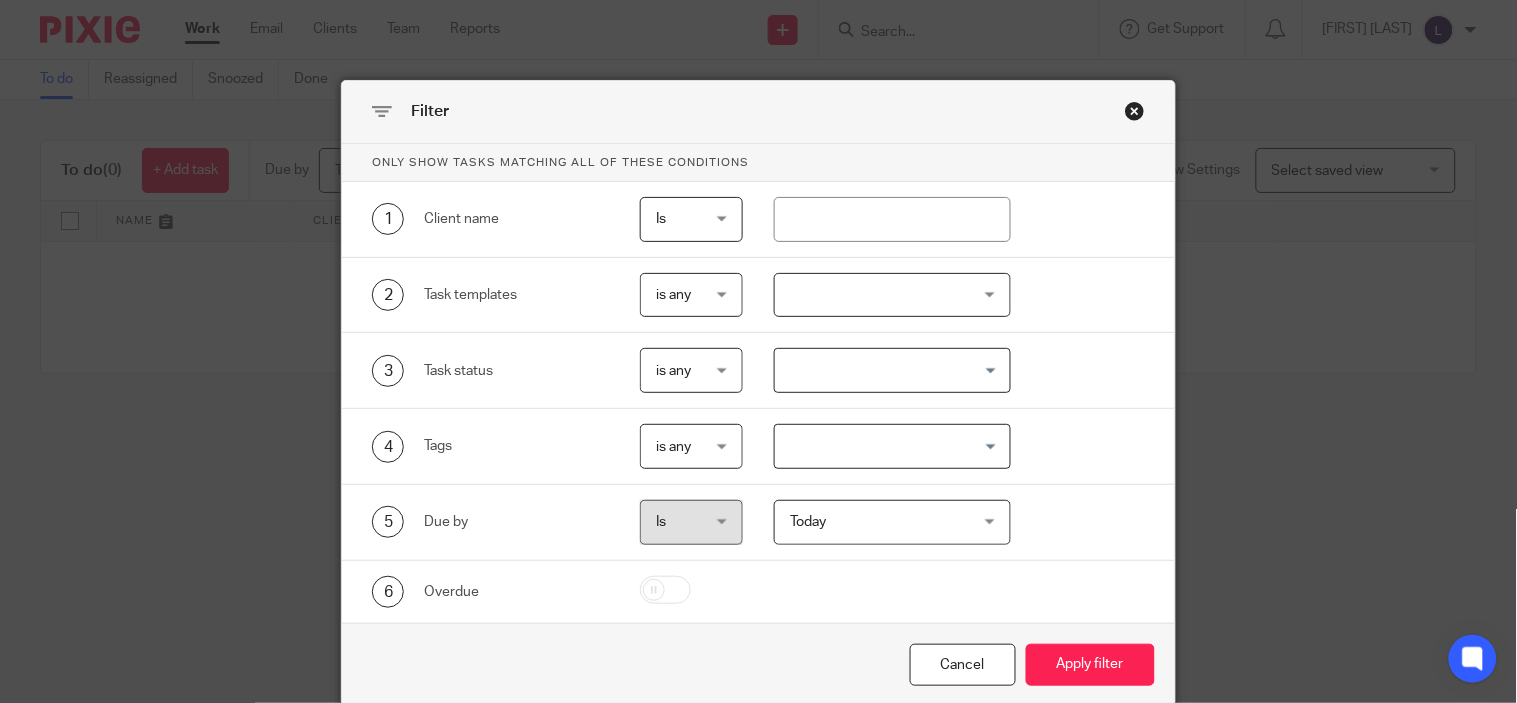 click at bounding box center [1135, 111] 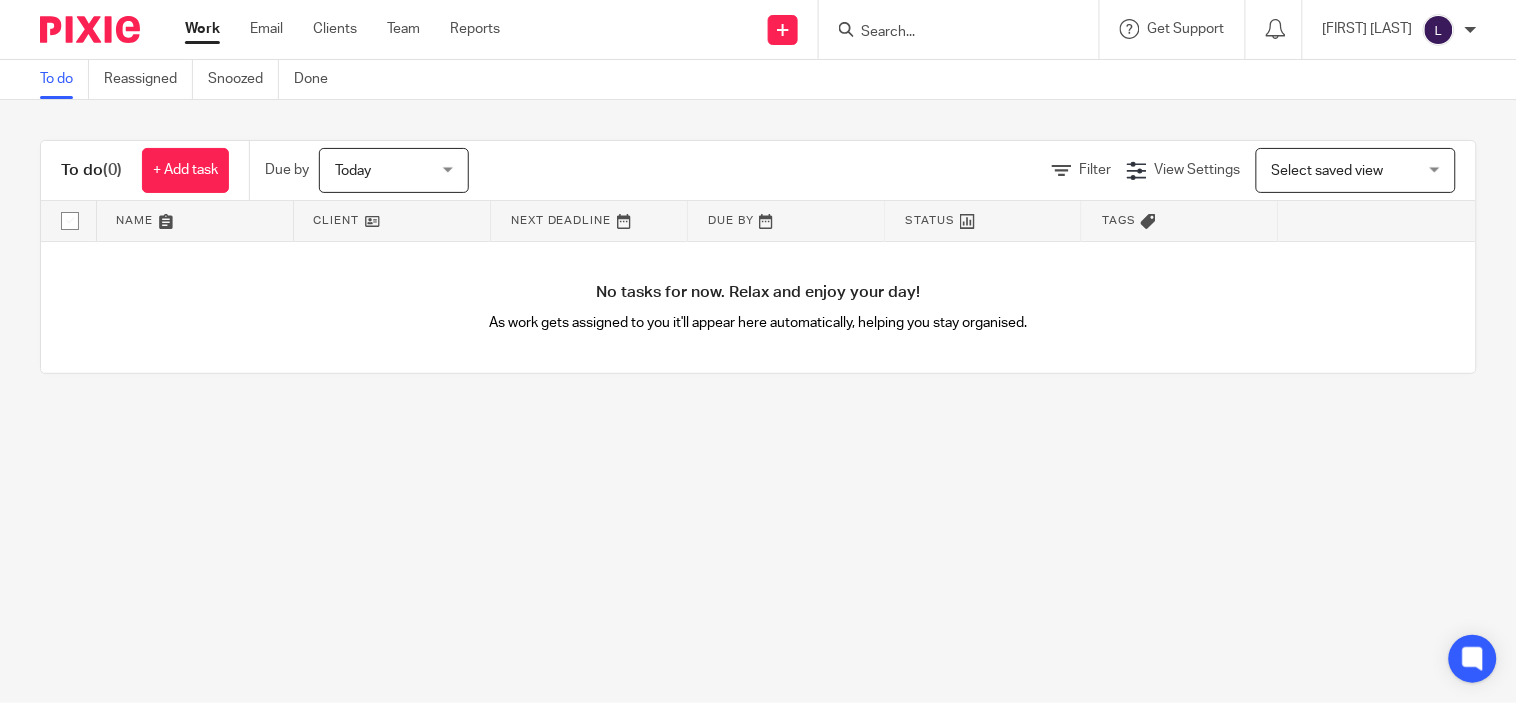 click at bounding box center [949, 33] 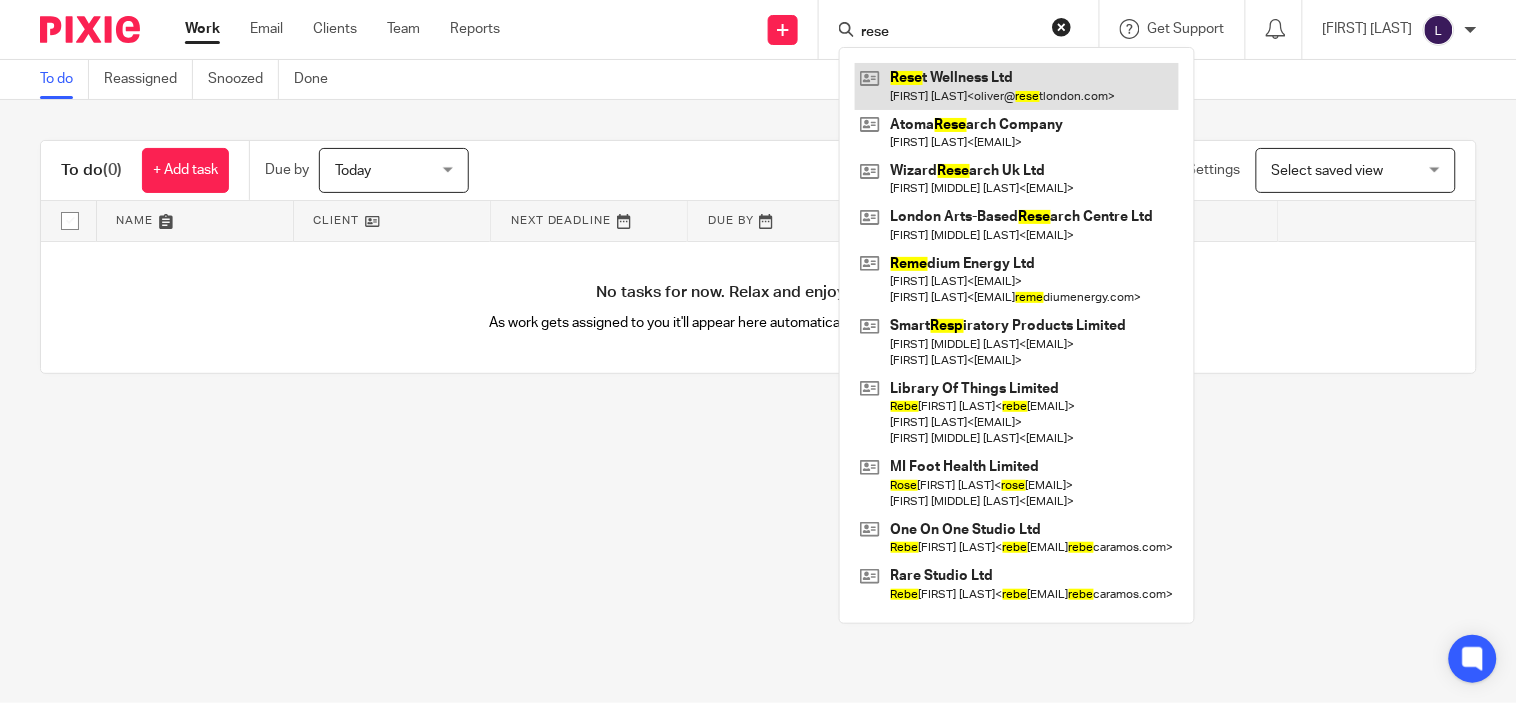 type on "rese" 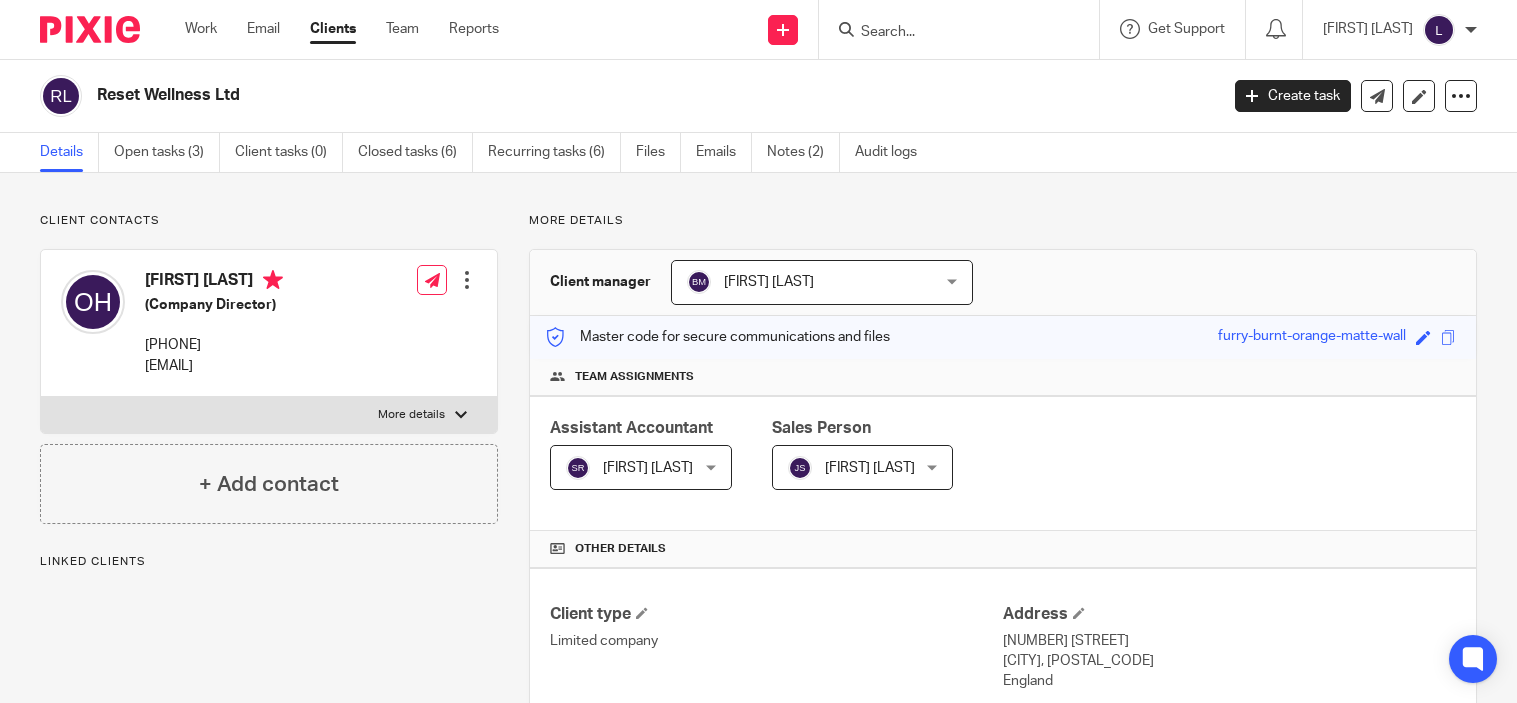 scroll, scrollTop: 0, scrollLeft: 0, axis: both 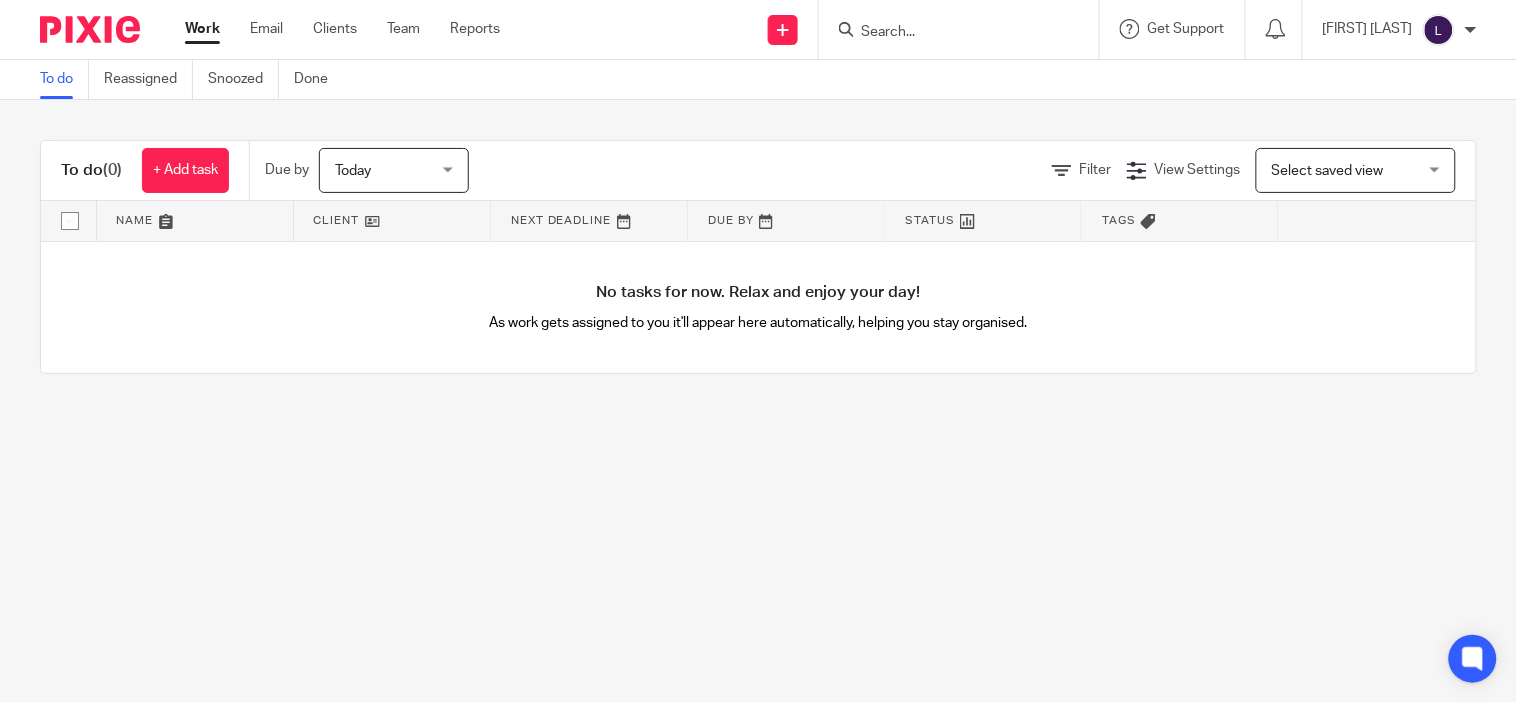 click on "Select saved view" at bounding box center (1328, 171) 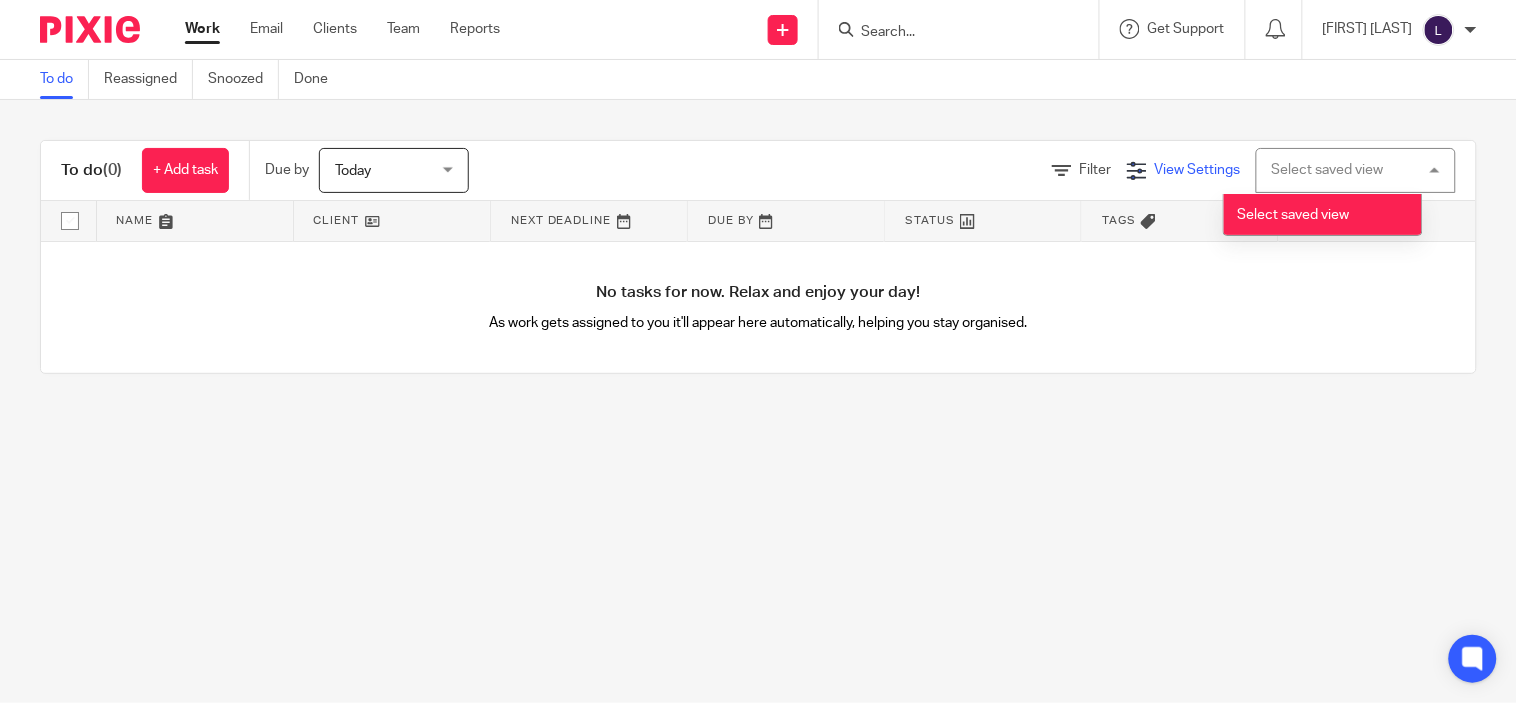 click on "View Settings" at bounding box center [1198, 170] 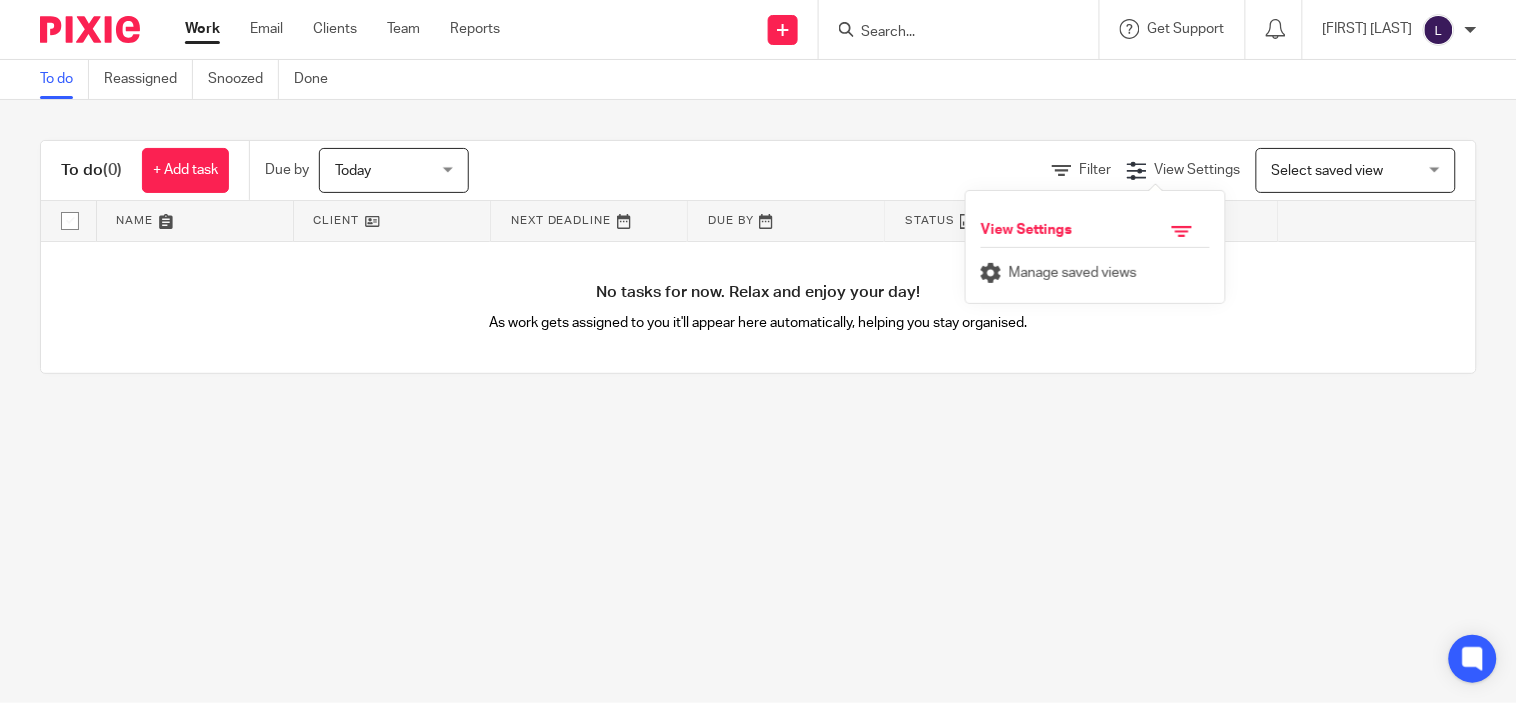 click on "To do
Reassigned
Snoozed
Done
To do
(0)   + Add task    Due by
Today
Today
Today
Tomorrow
This week
Next week
This month
Next month
All
today     Filter     View Settings   View Settings       Manage saved views
Select saved view
Select saved view
Select saved view
Name     Client     Next Deadline     Due By     Status   Tags     No tasks for now. Relax and enjoy your day!   As work gets assigned to you it'll appear here automatically, helping you stay organised.
Save new filter
Cancel
Save" at bounding box center [758, 351] 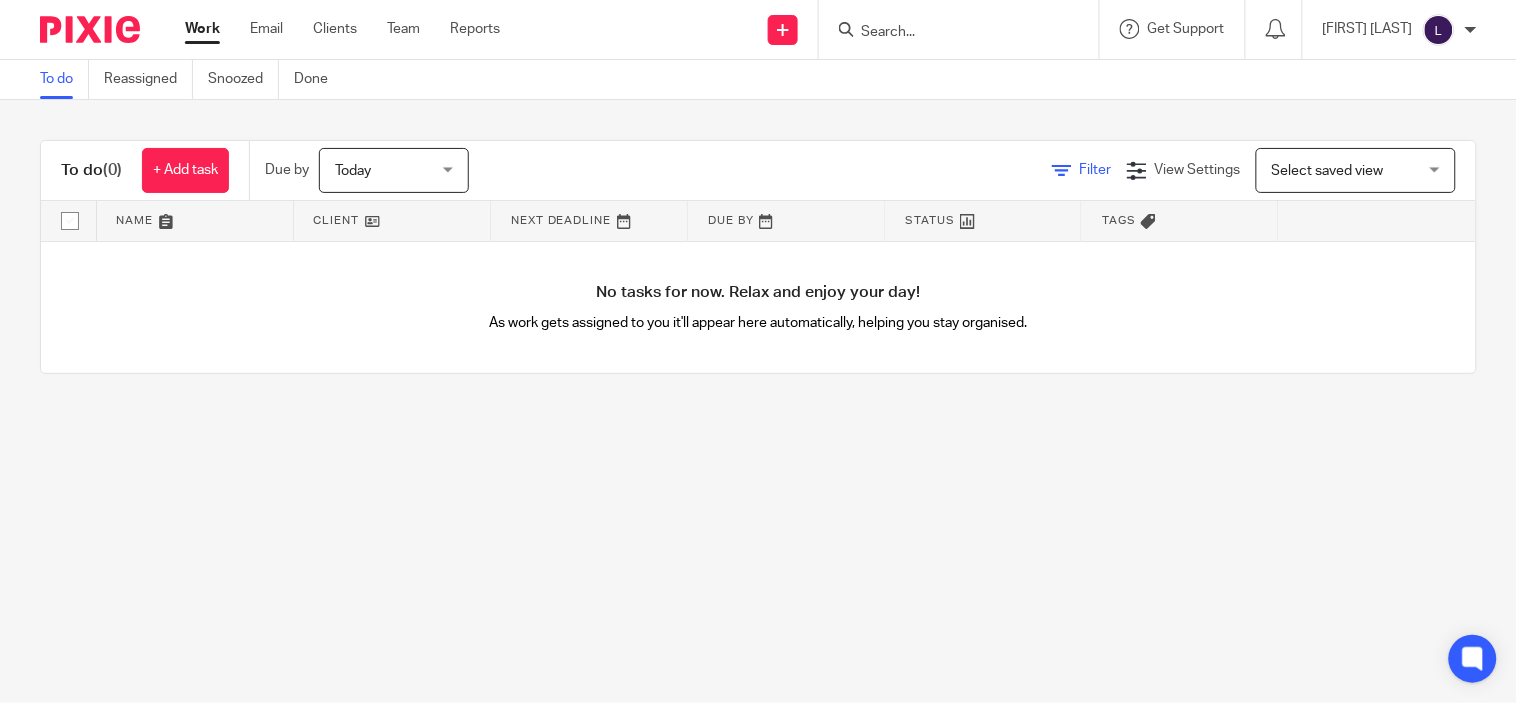 click at bounding box center [1062, 171] 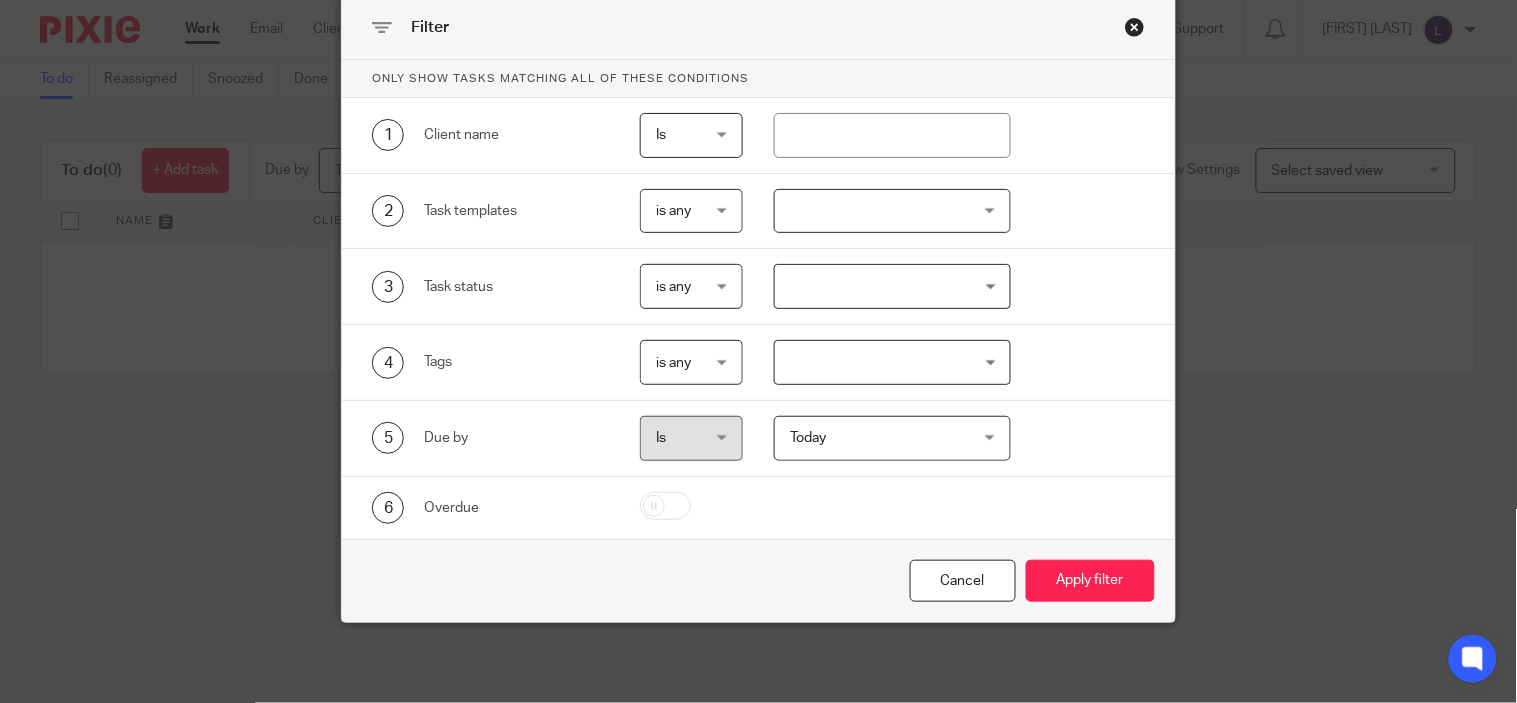 scroll, scrollTop: 0, scrollLeft: 0, axis: both 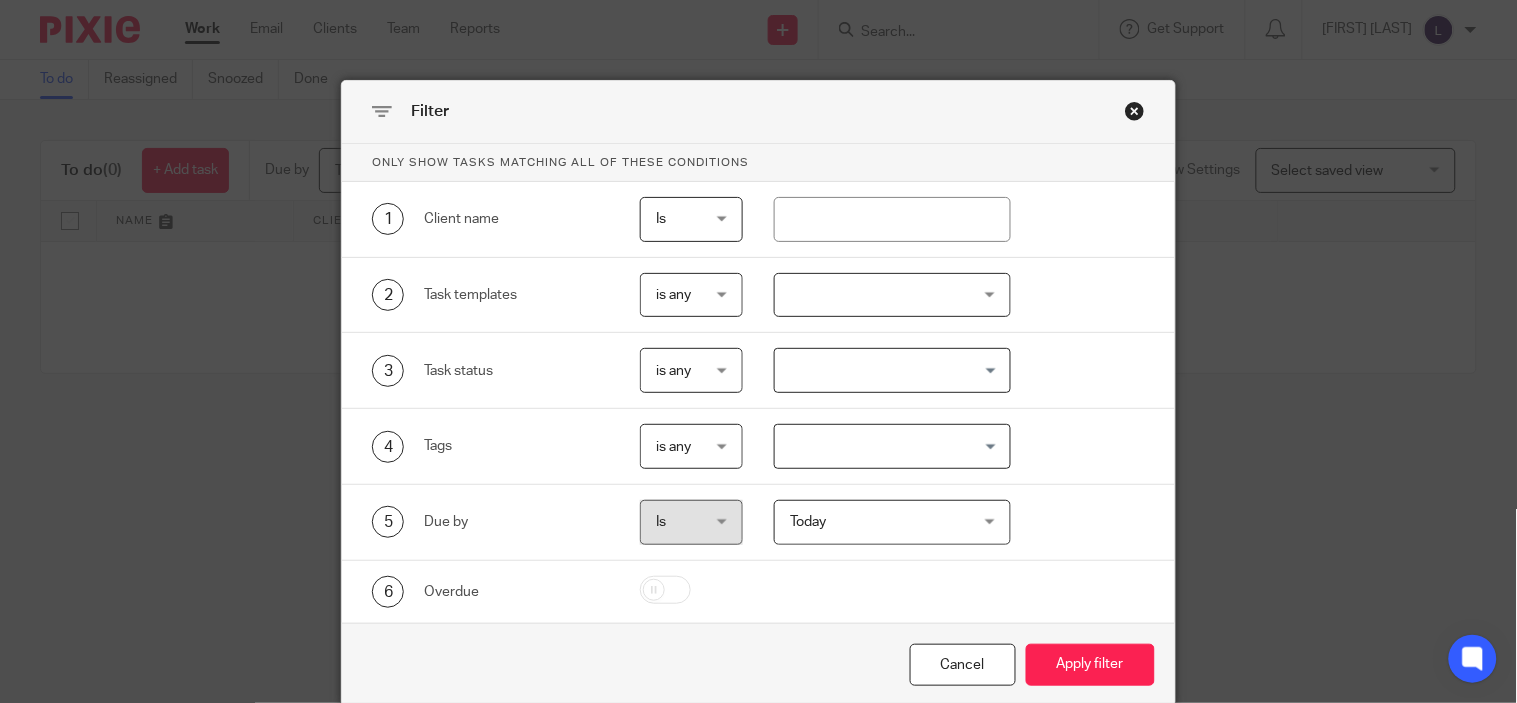 click at bounding box center [1135, 111] 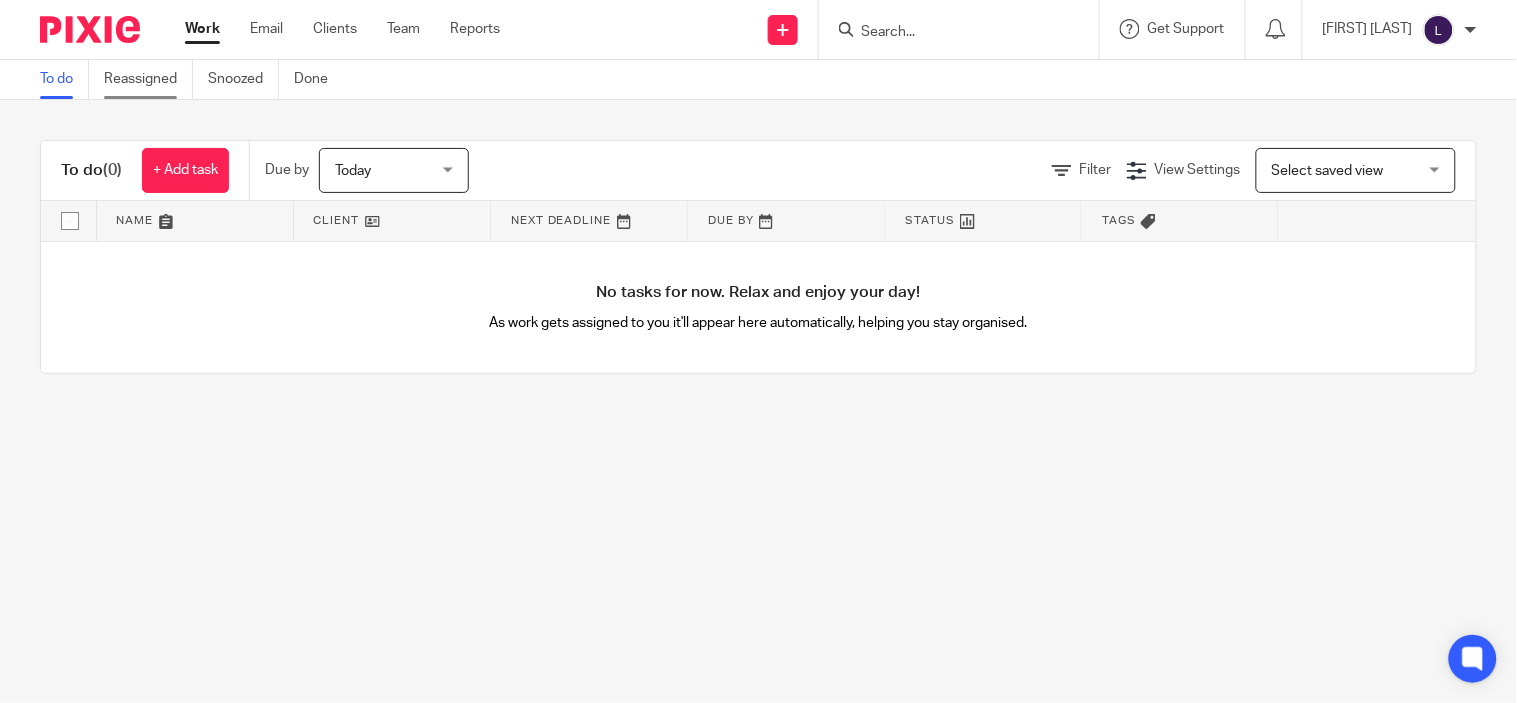 click on "Reassigned" at bounding box center (148, 79) 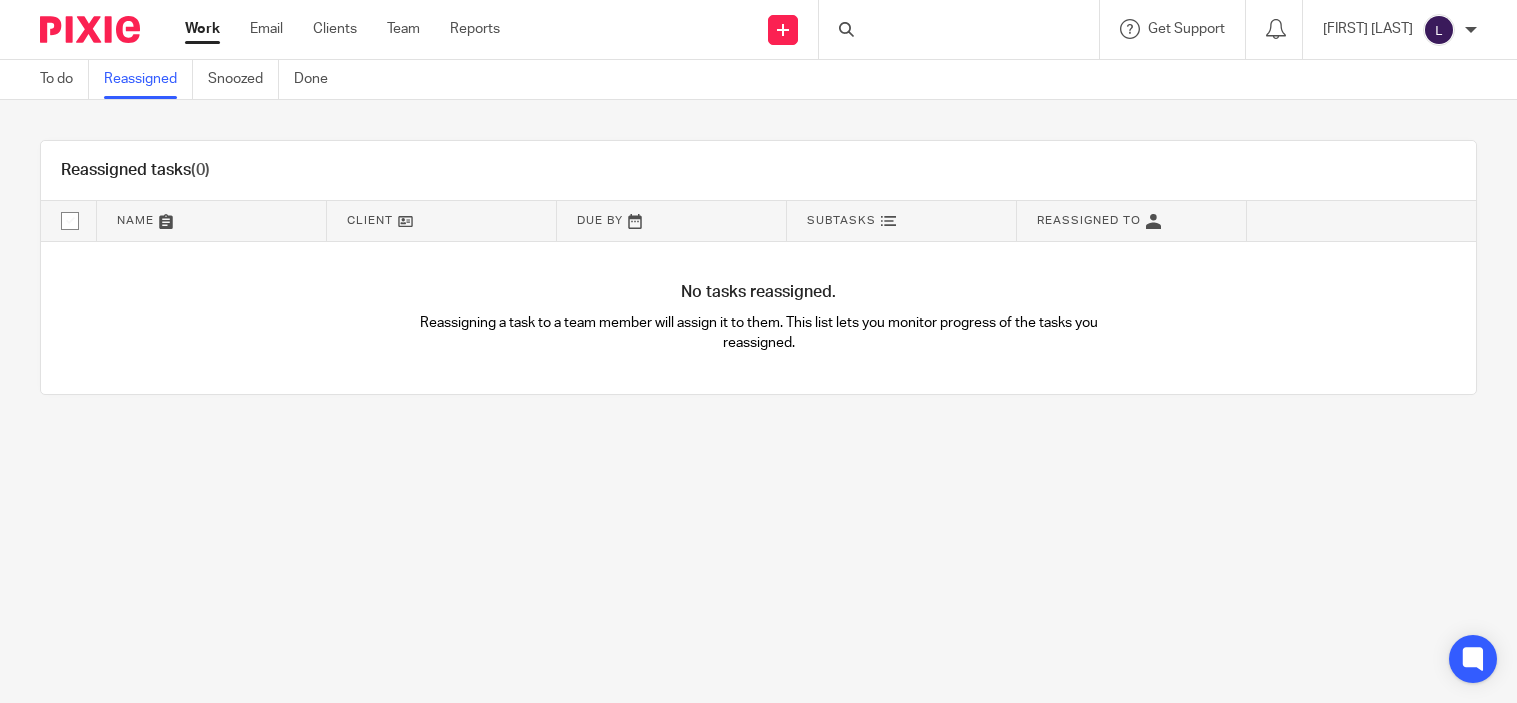 scroll, scrollTop: 0, scrollLeft: 0, axis: both 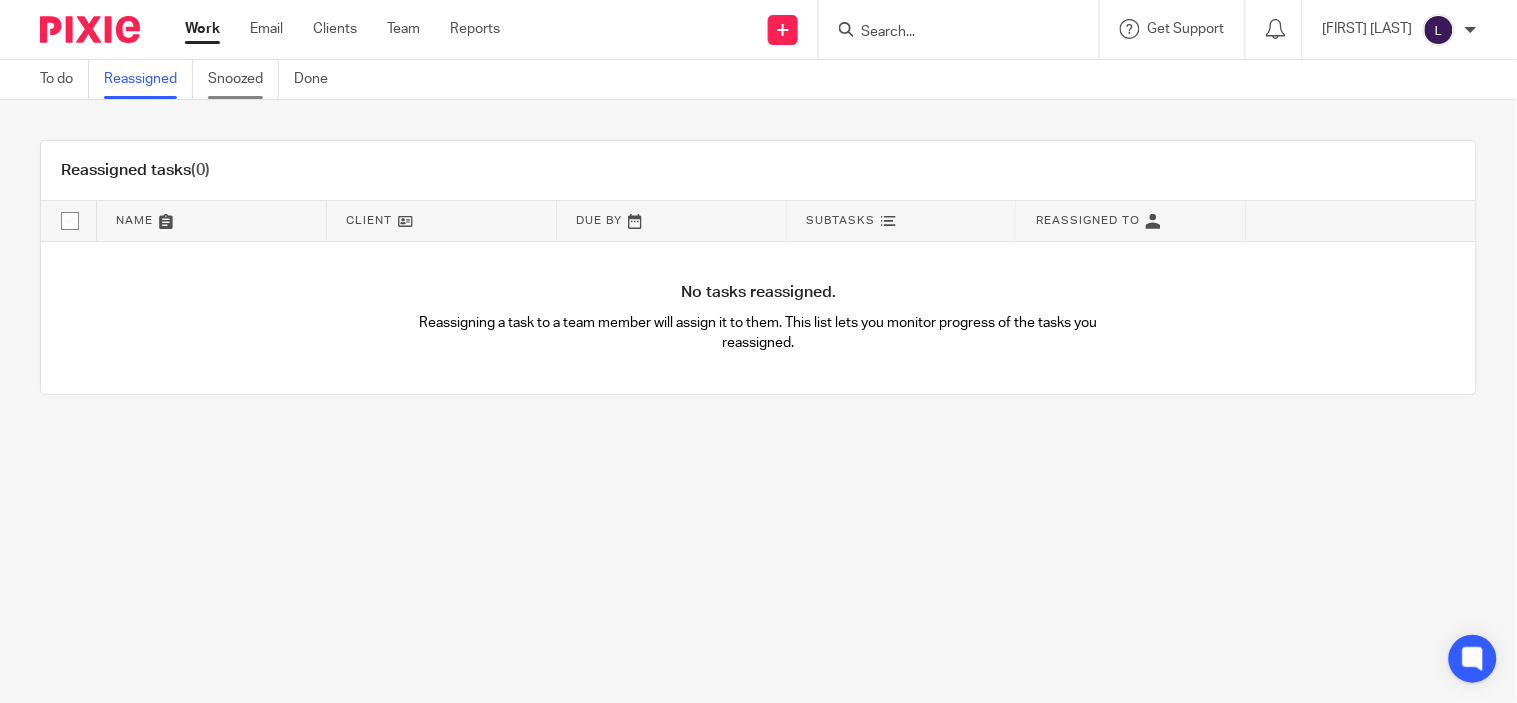 click on "Snoozed" at bounding box center [243, 79] 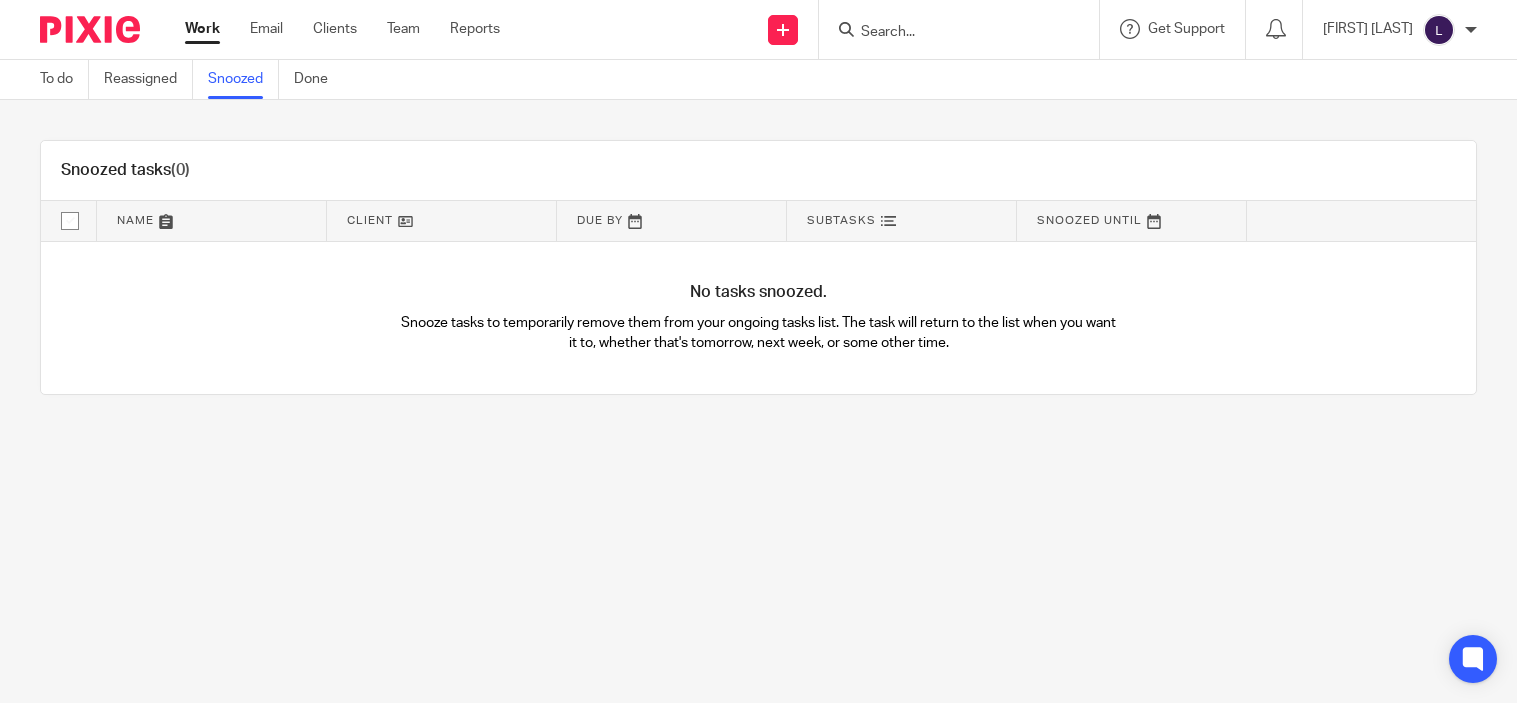 scroll, scrollTop: 0, scrollLeft: 0, axis: both 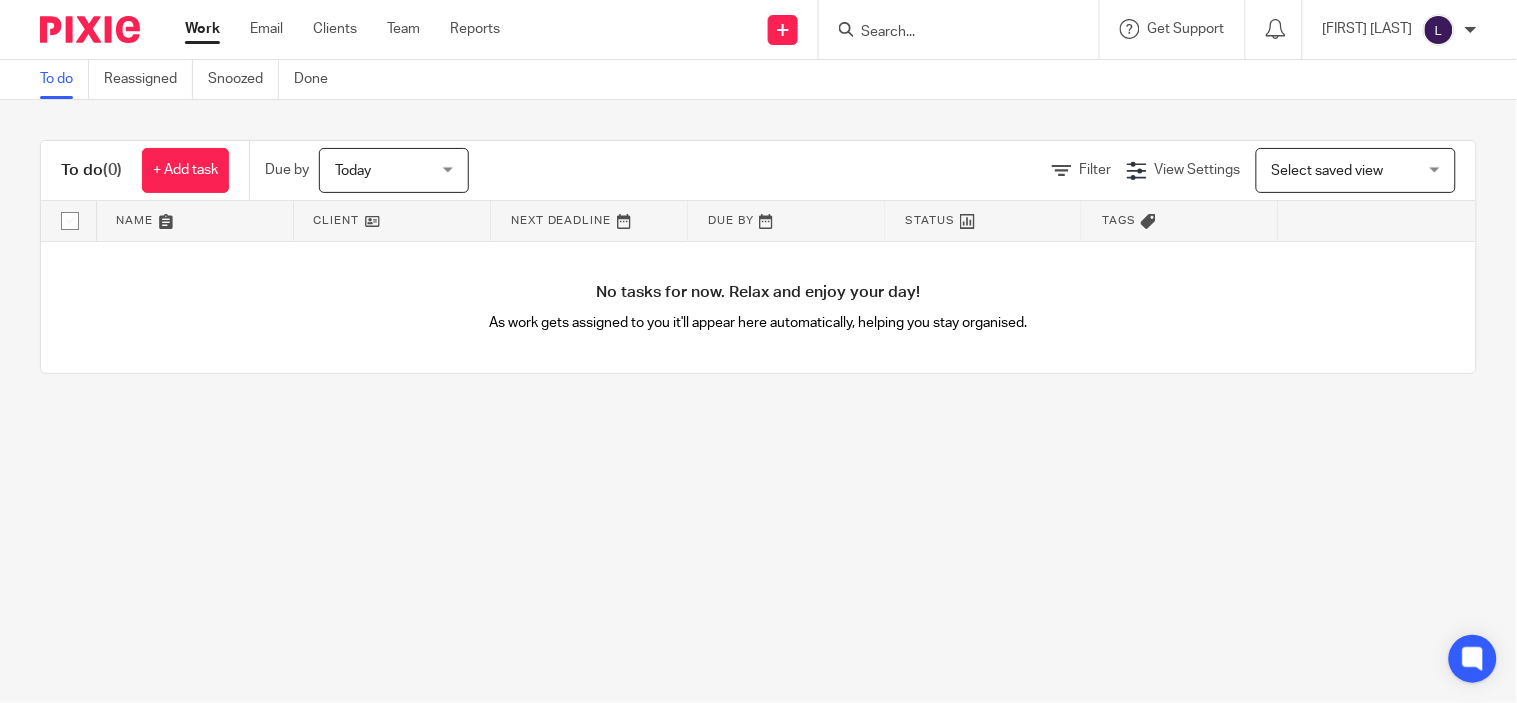 click at bounding box center (0, 0) 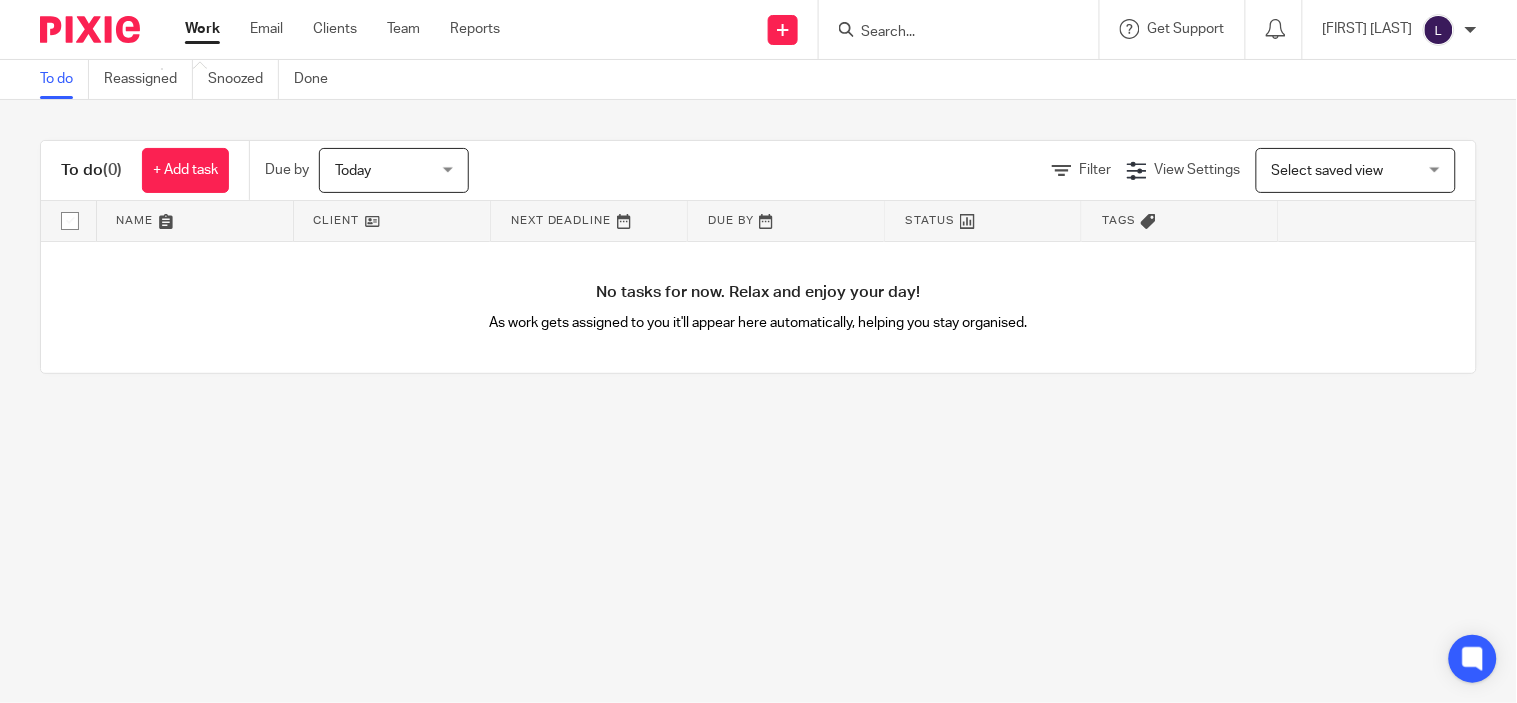 click on "Clients" at bounding box center (0, 0) 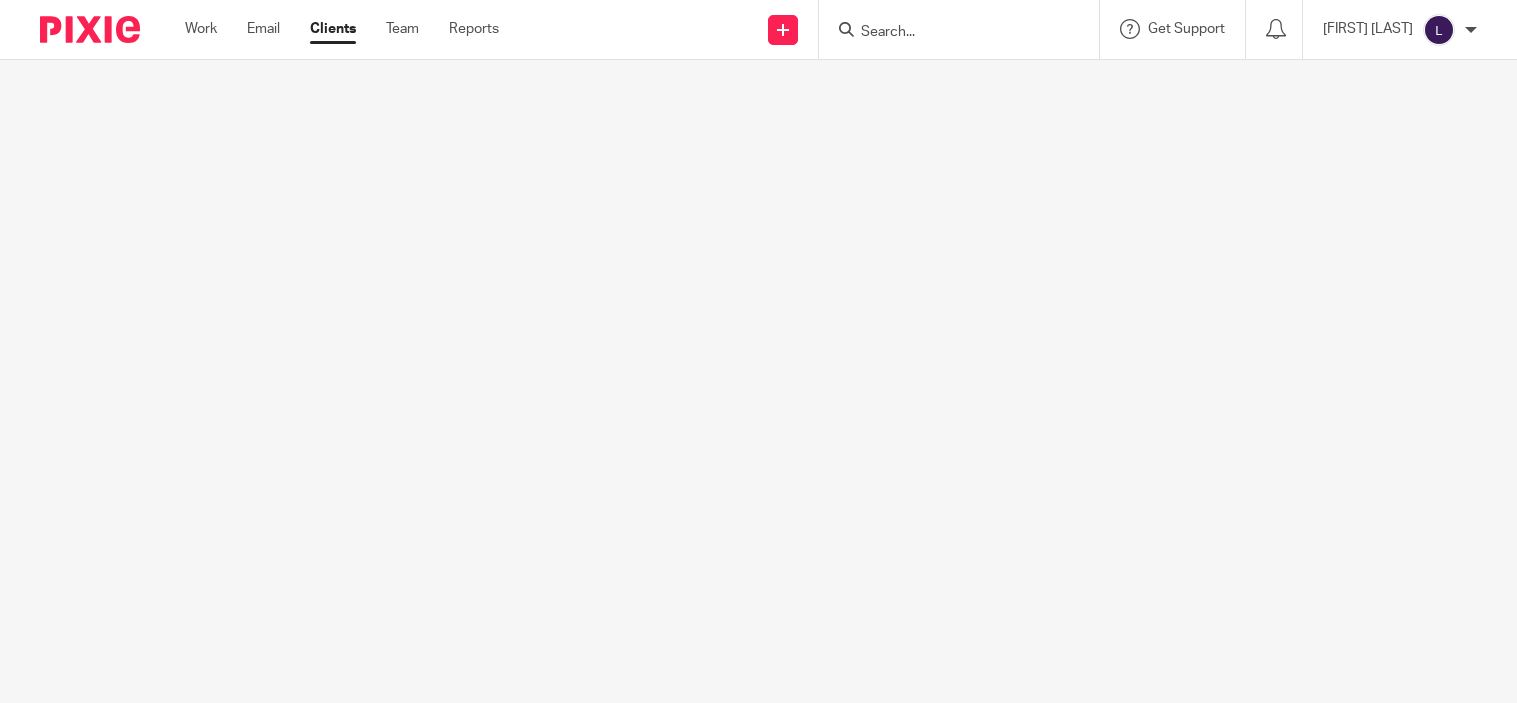 scroll, scrollTop: 0, scrollLeft: 0, axis: both 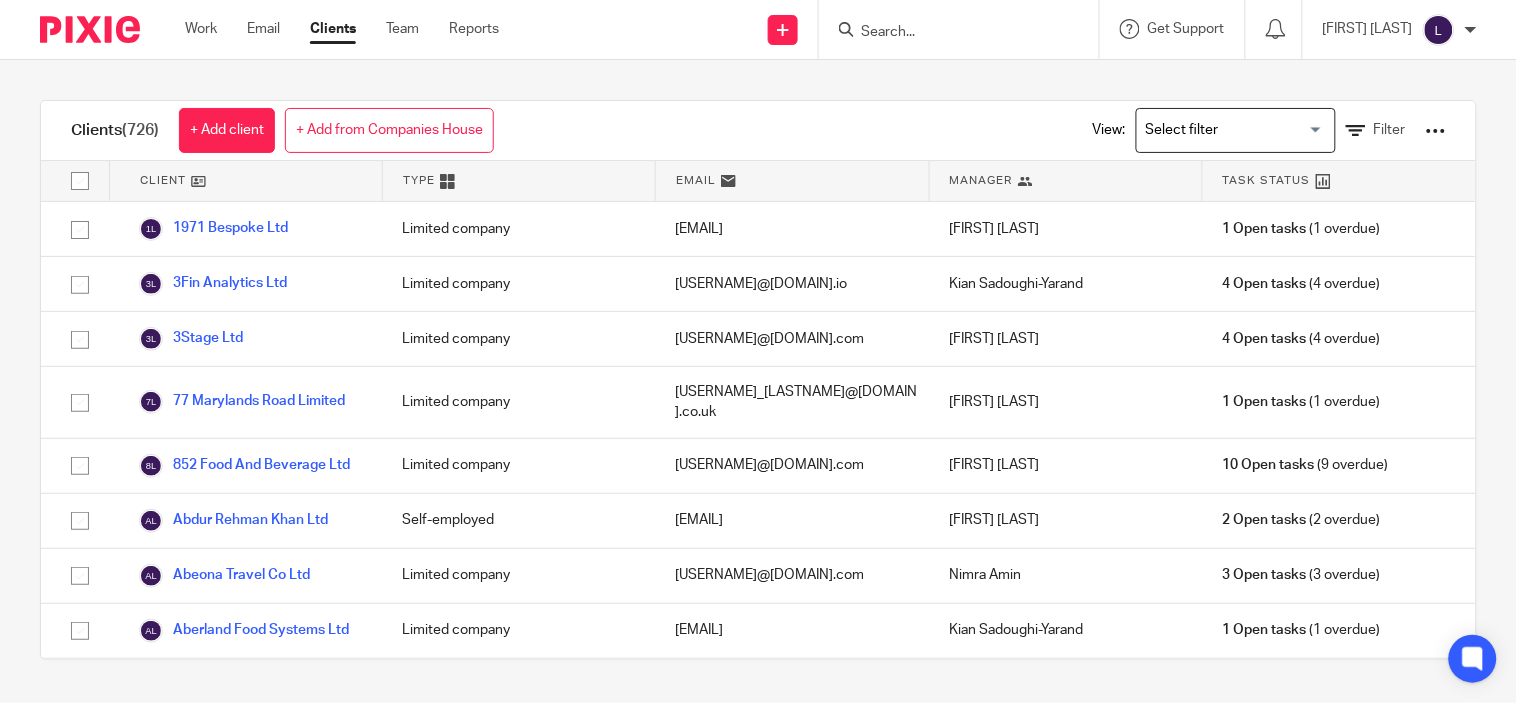 click at bounding box center [1231, 130] 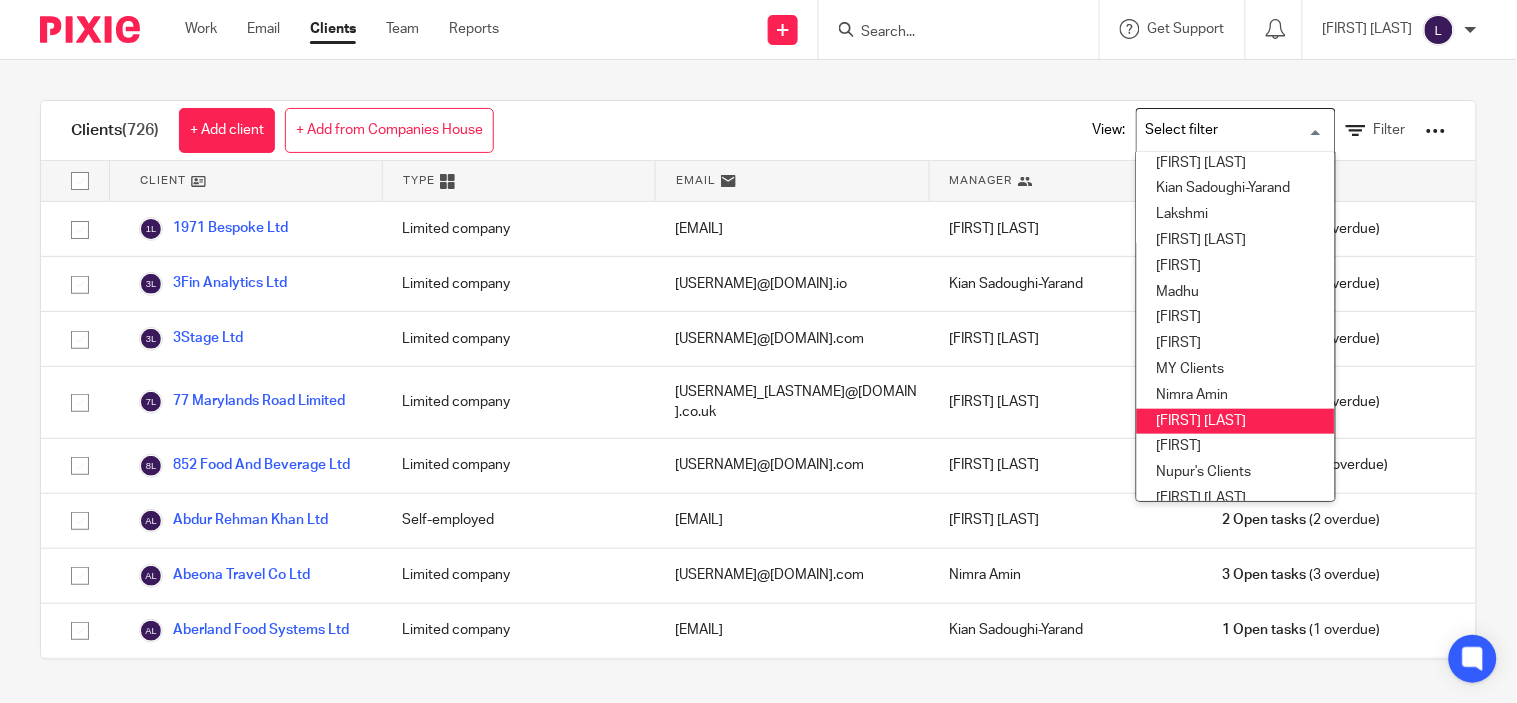scroll, scrollTop: 418, scrollLeft: 0, axis: vertical 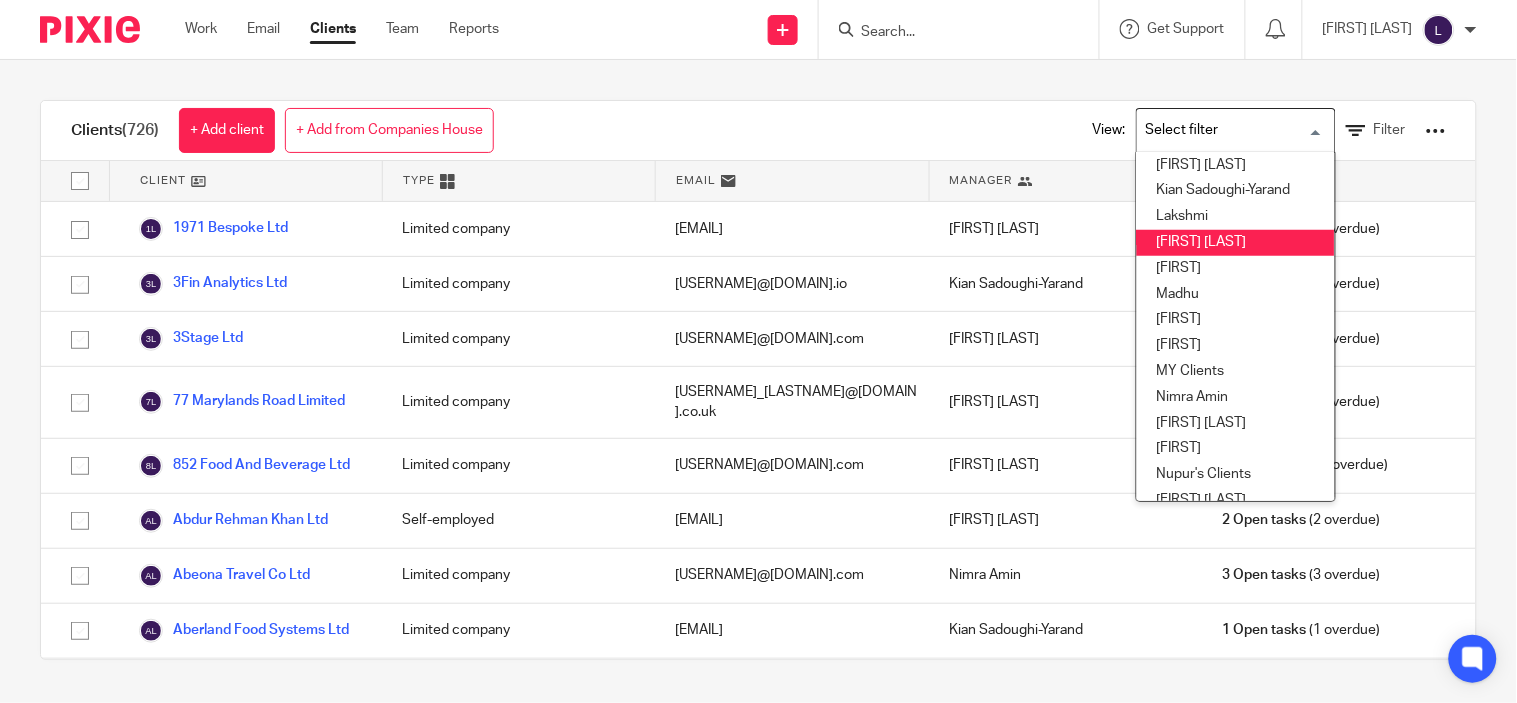 click on "Logapriya V" at bounding box center [1236, 243] 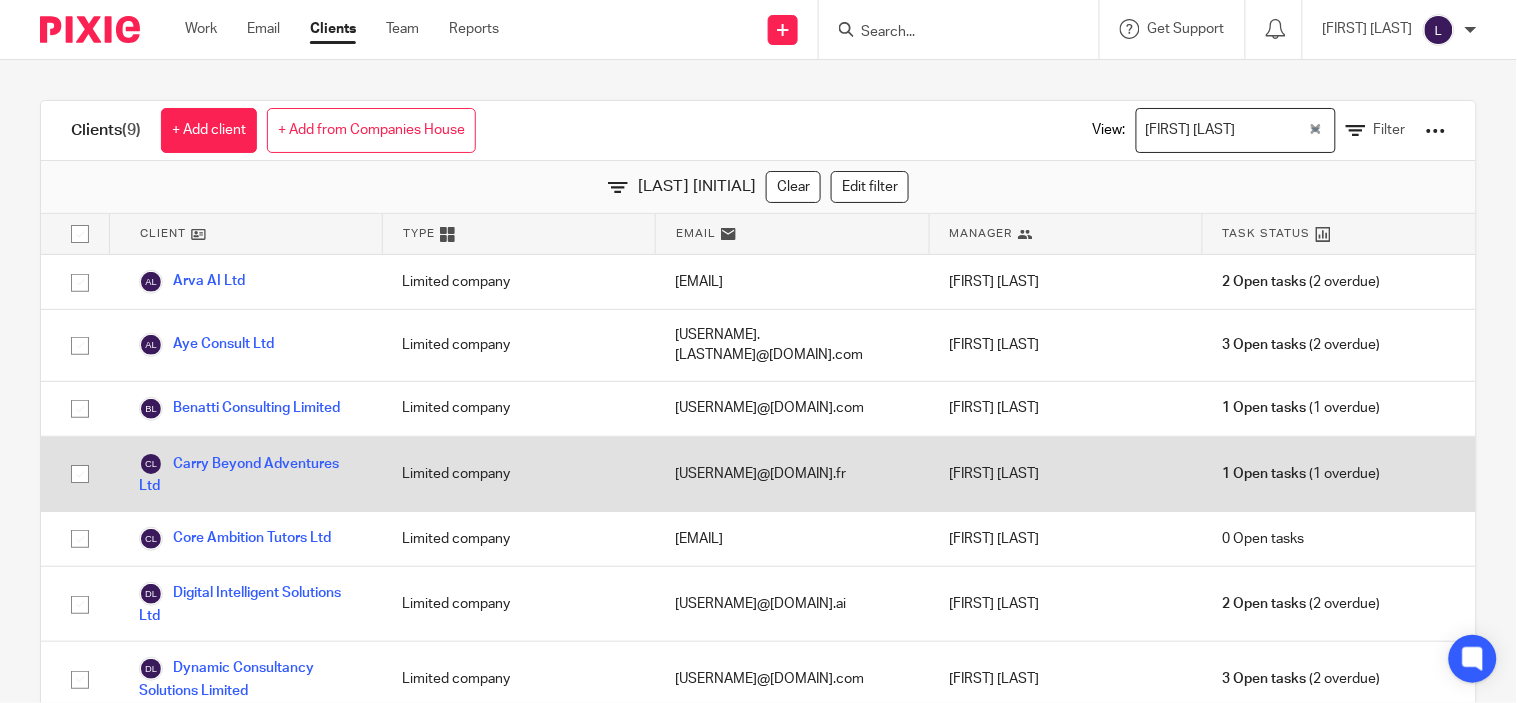 scroll, scrollTop: 145, scrollLeft: 0, axis: vertical 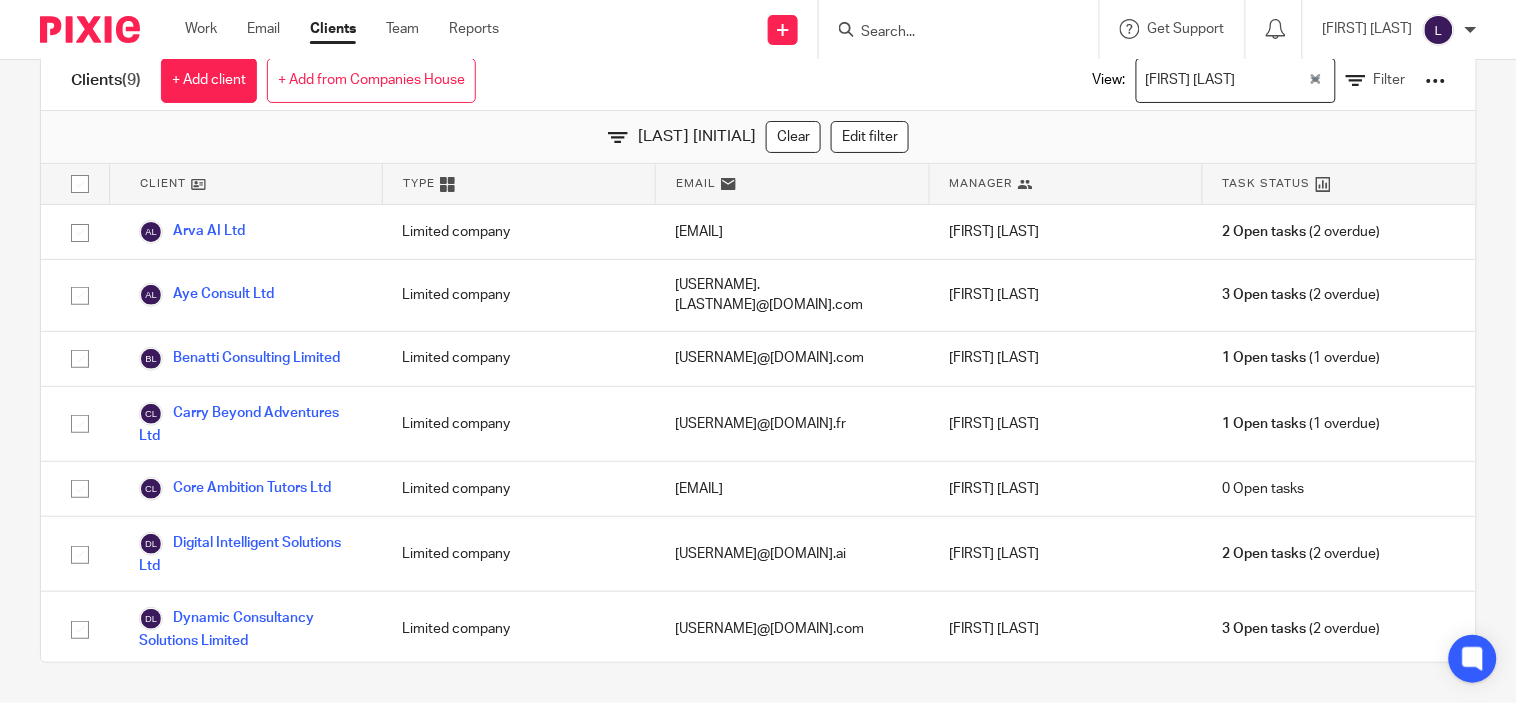 drag, startPoint x: 1283, startPoint y: 83, endPoint x: 1256, endPoint y: 76, distance: 27.89265 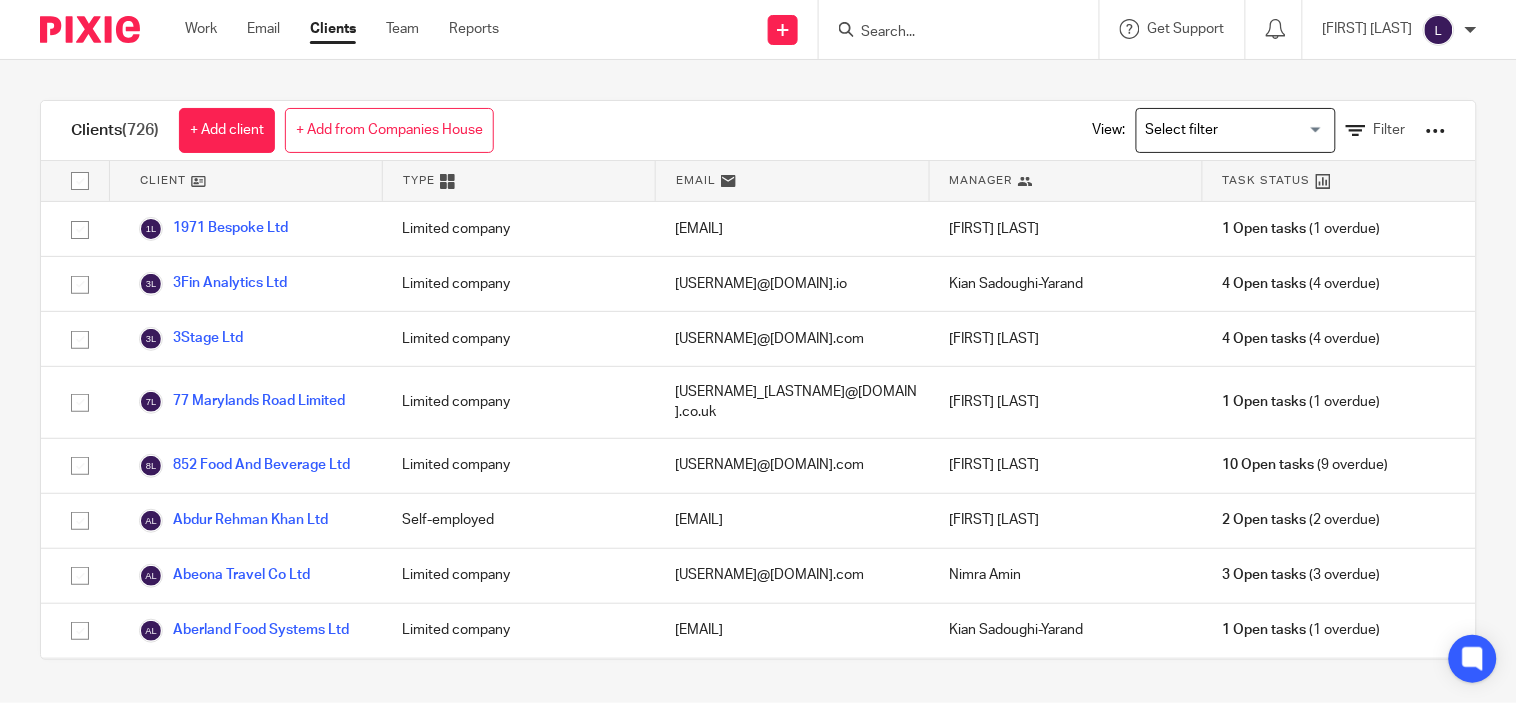 scroll, scrollTop: 0, scrollLeft: 0, axis: both 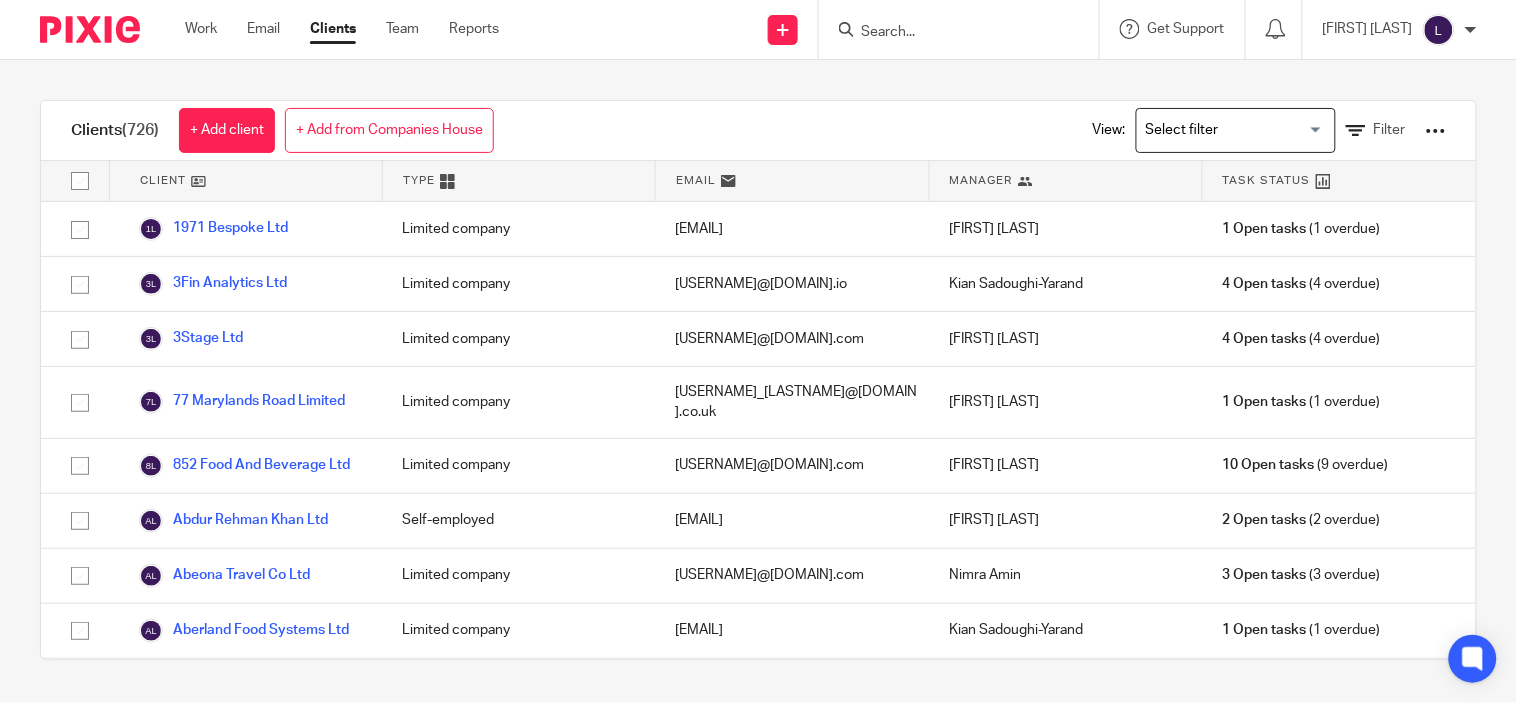 click at bounding box center [1439, 30] 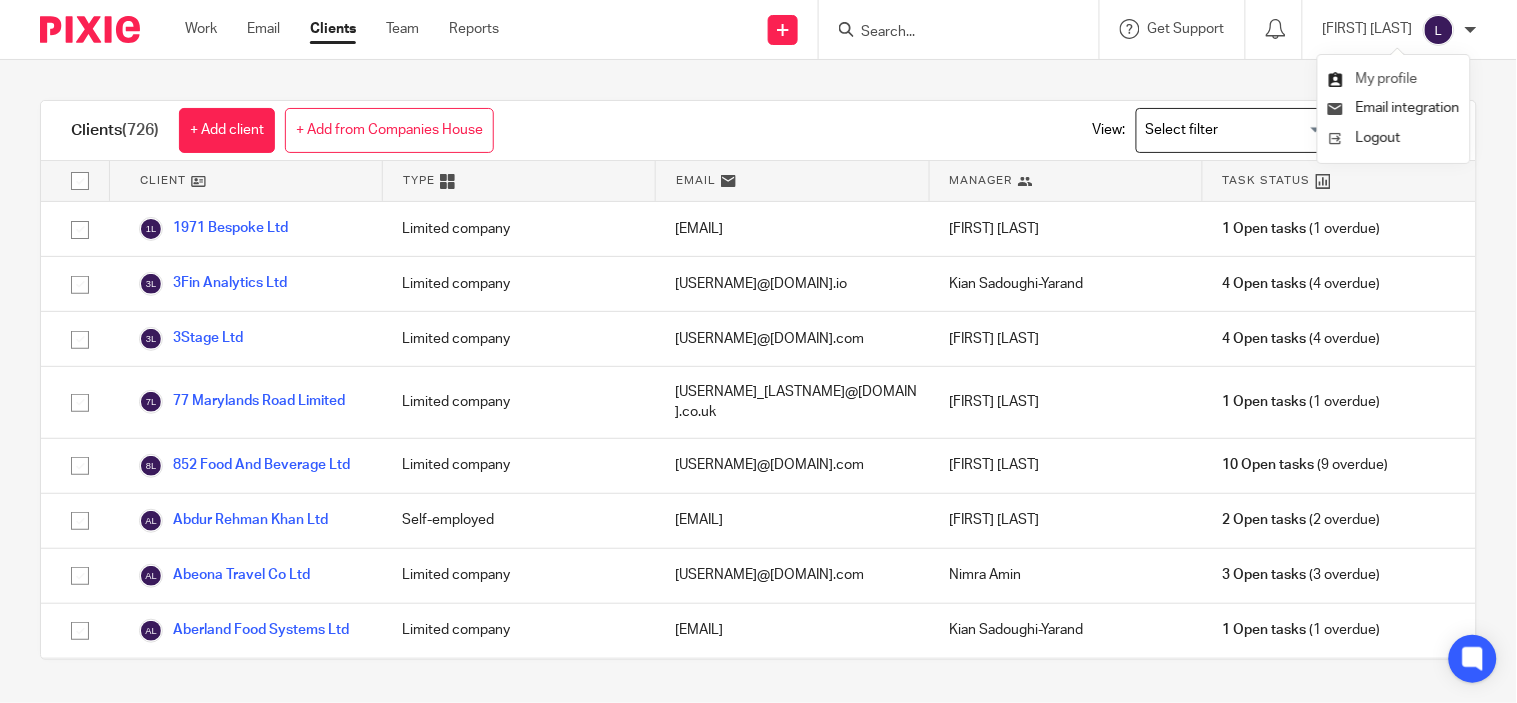 click on "My profile" at bounding box center [1387, 79] 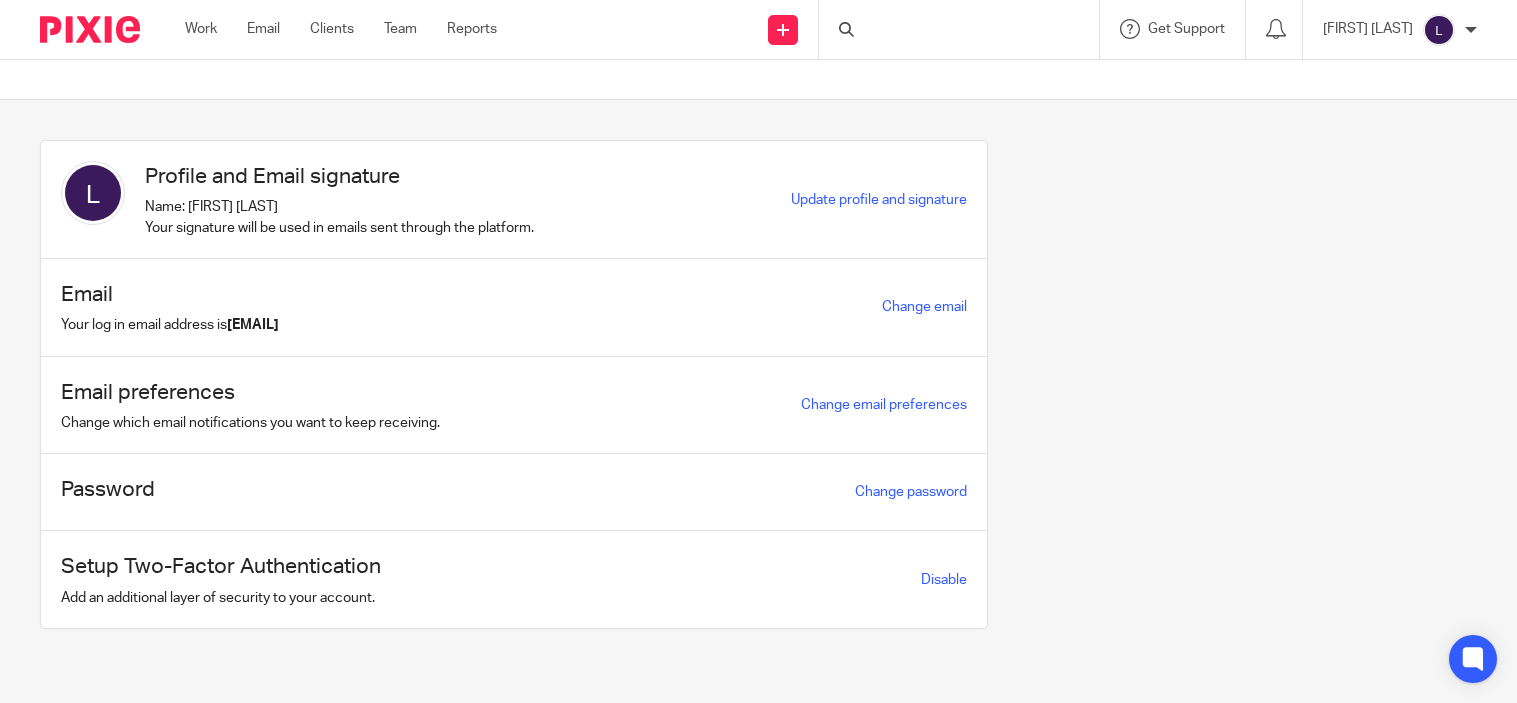 scroll, scrollTop: 0, scrollLeft: 0, axis: both 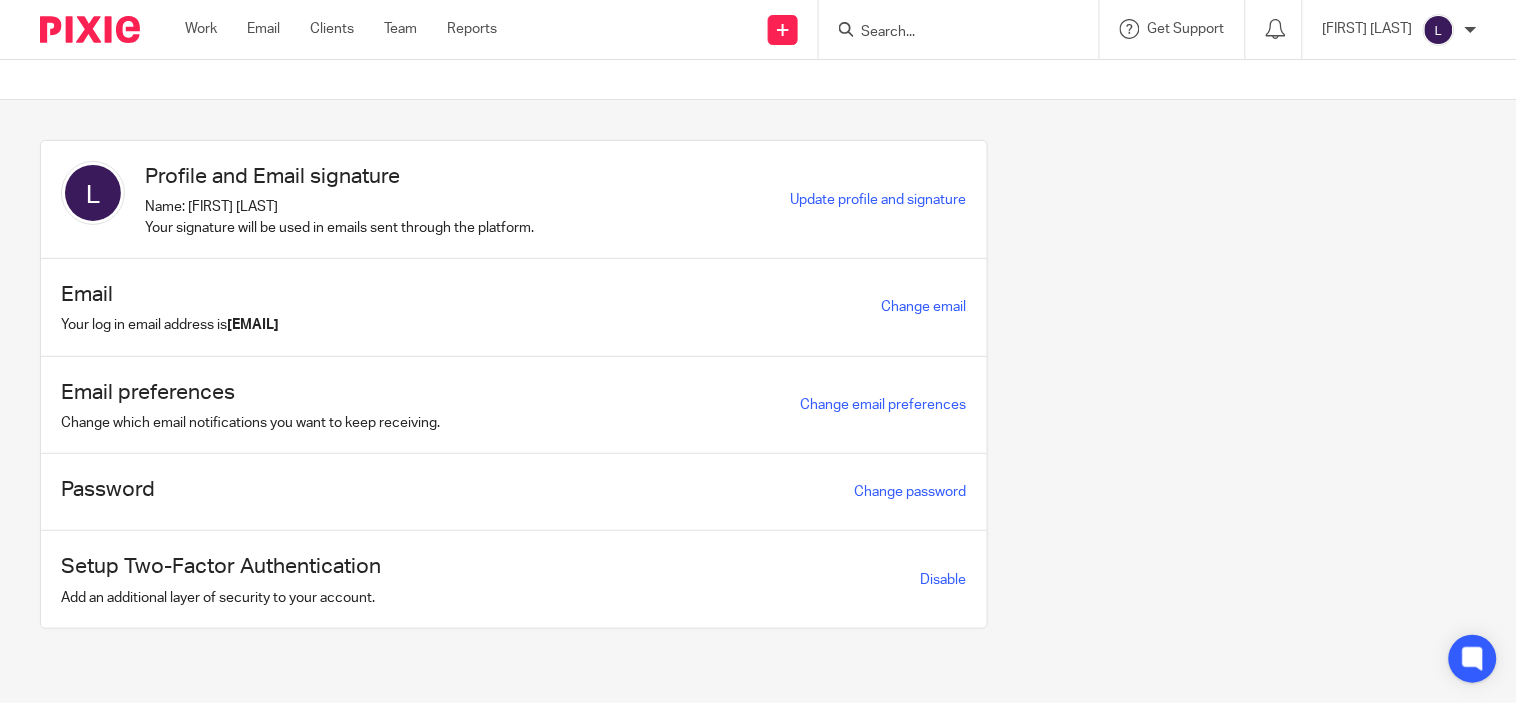drag, startPoint x: 487, startPoint y: 328, endPoint x: 243, endPoint y: 326, distance: 244.0082 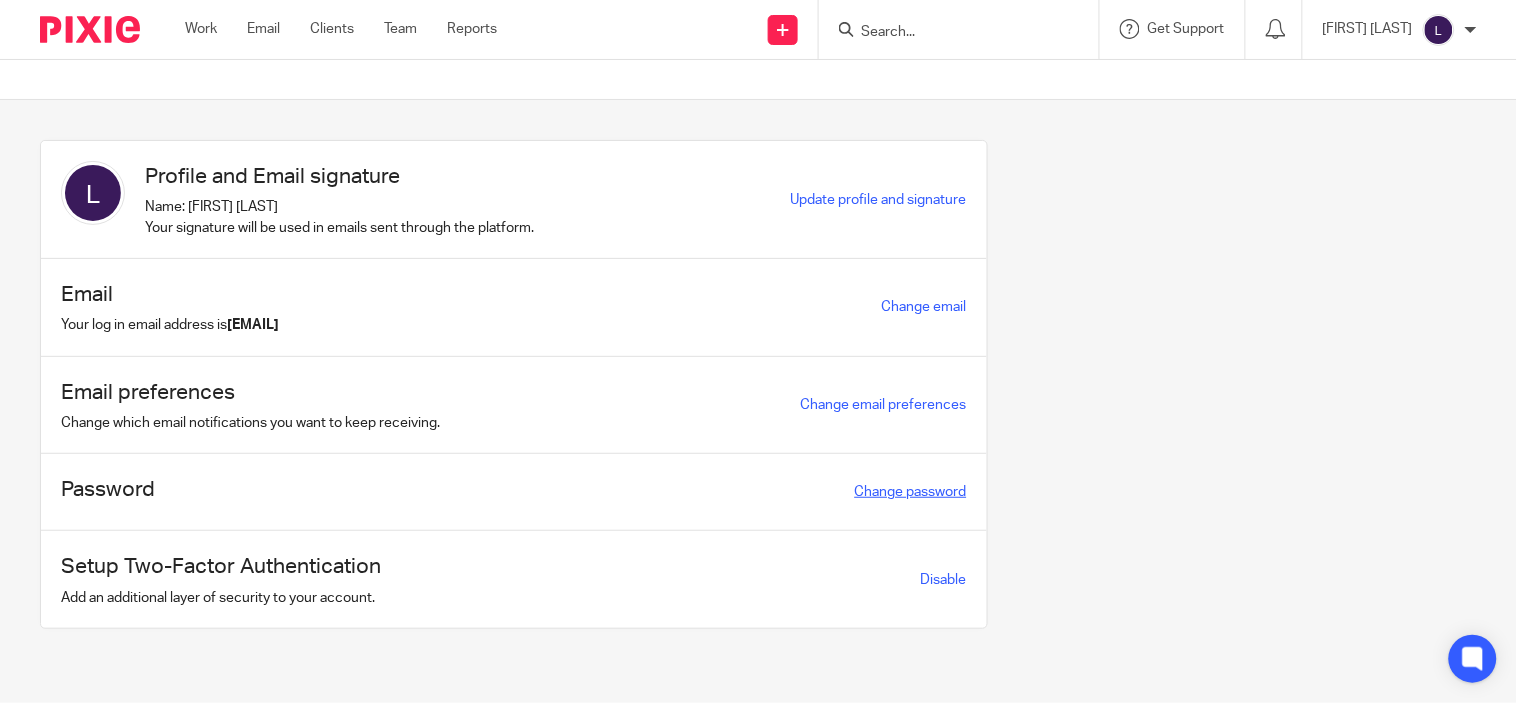 click on "Change password" at bounding box center (911, 492) 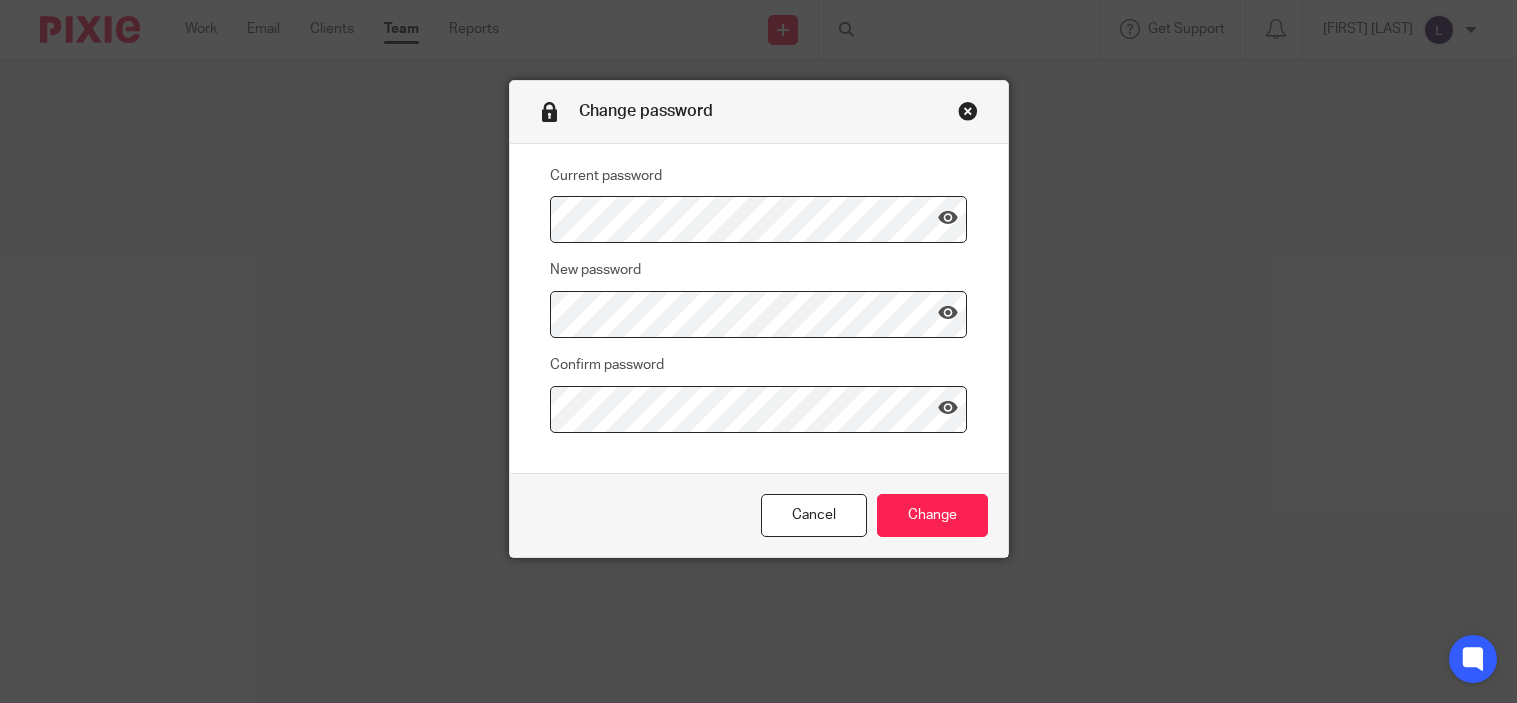 scroll, scrollTop: 0, scrollLeft: 0, axis: both 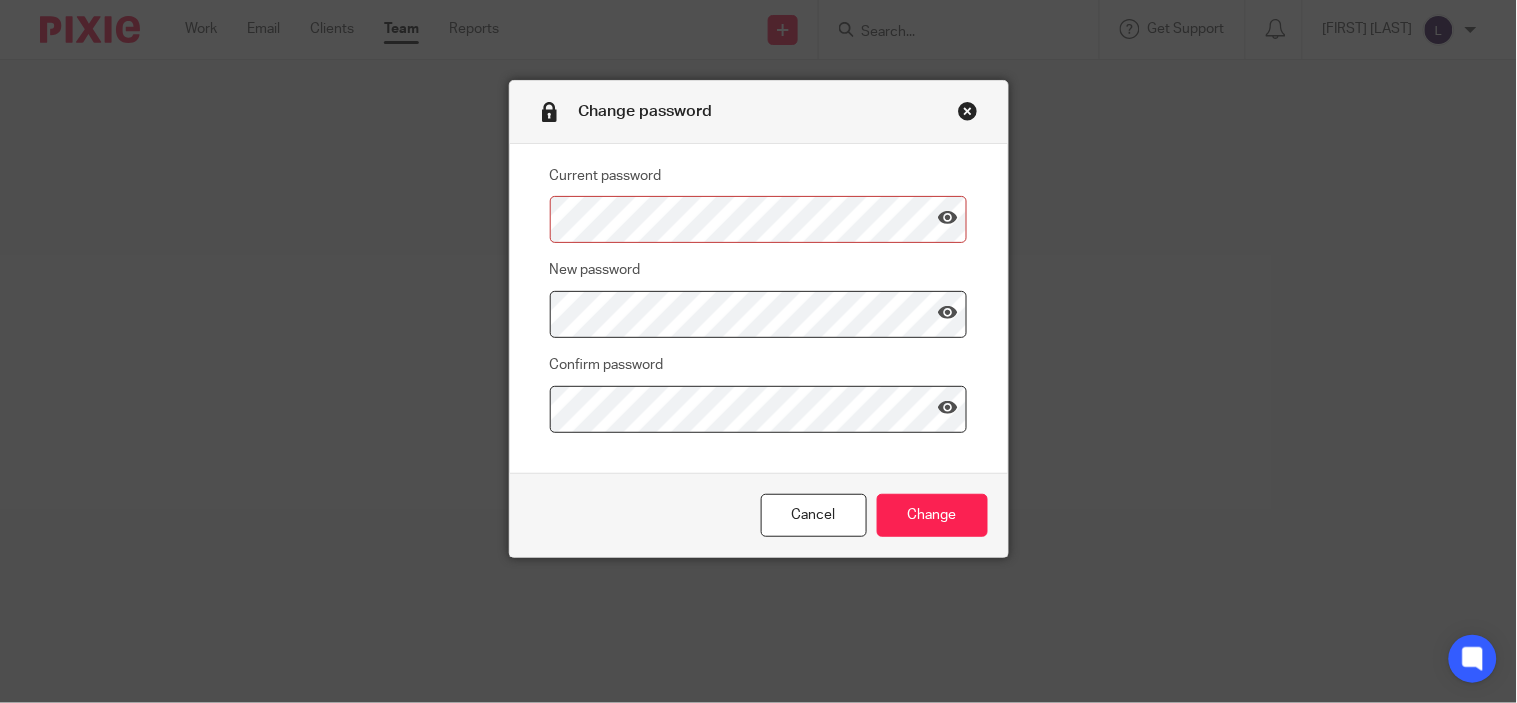 click at bounding box center [968, 114] 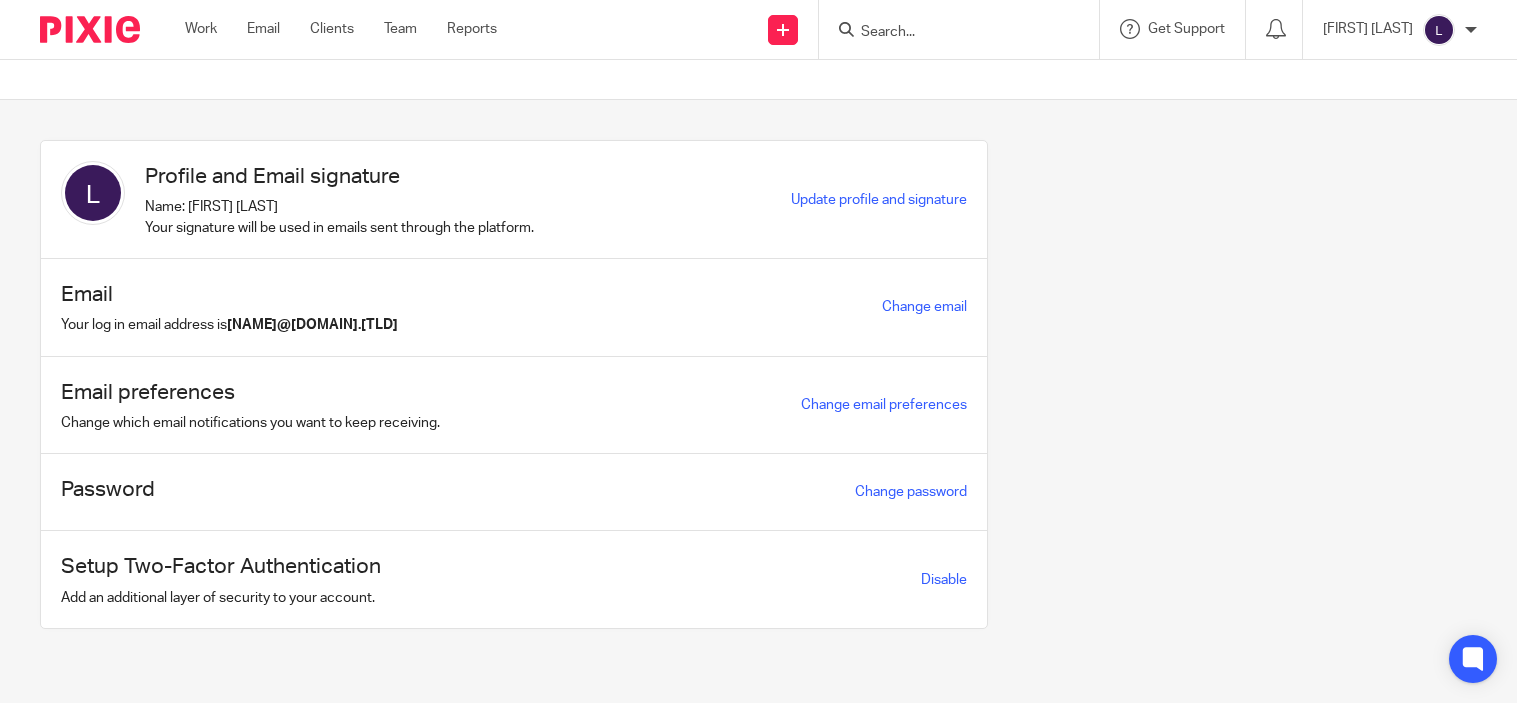 scroll, scrollTop: 0, scrollLeft: 0, axis: both 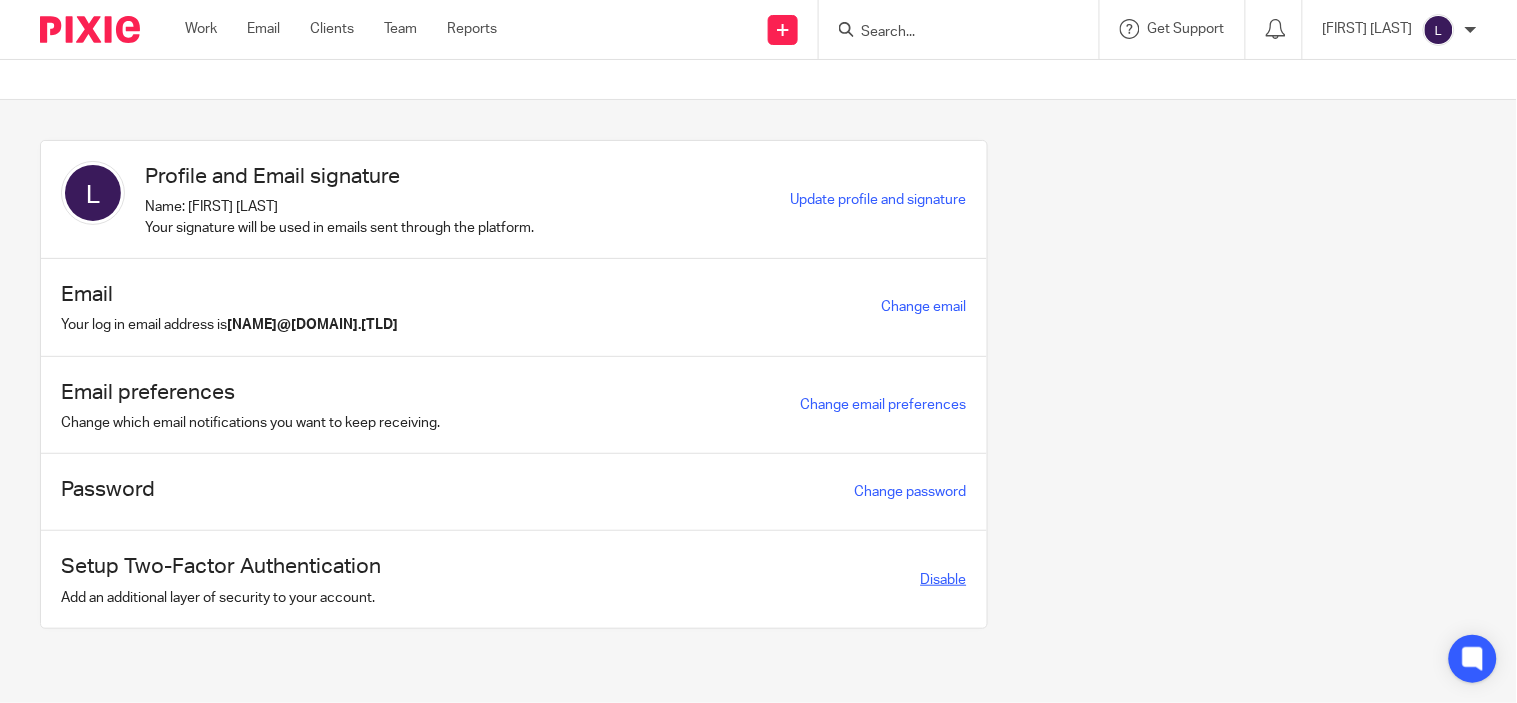 click on "Disable" at bounding box center (944, 580) 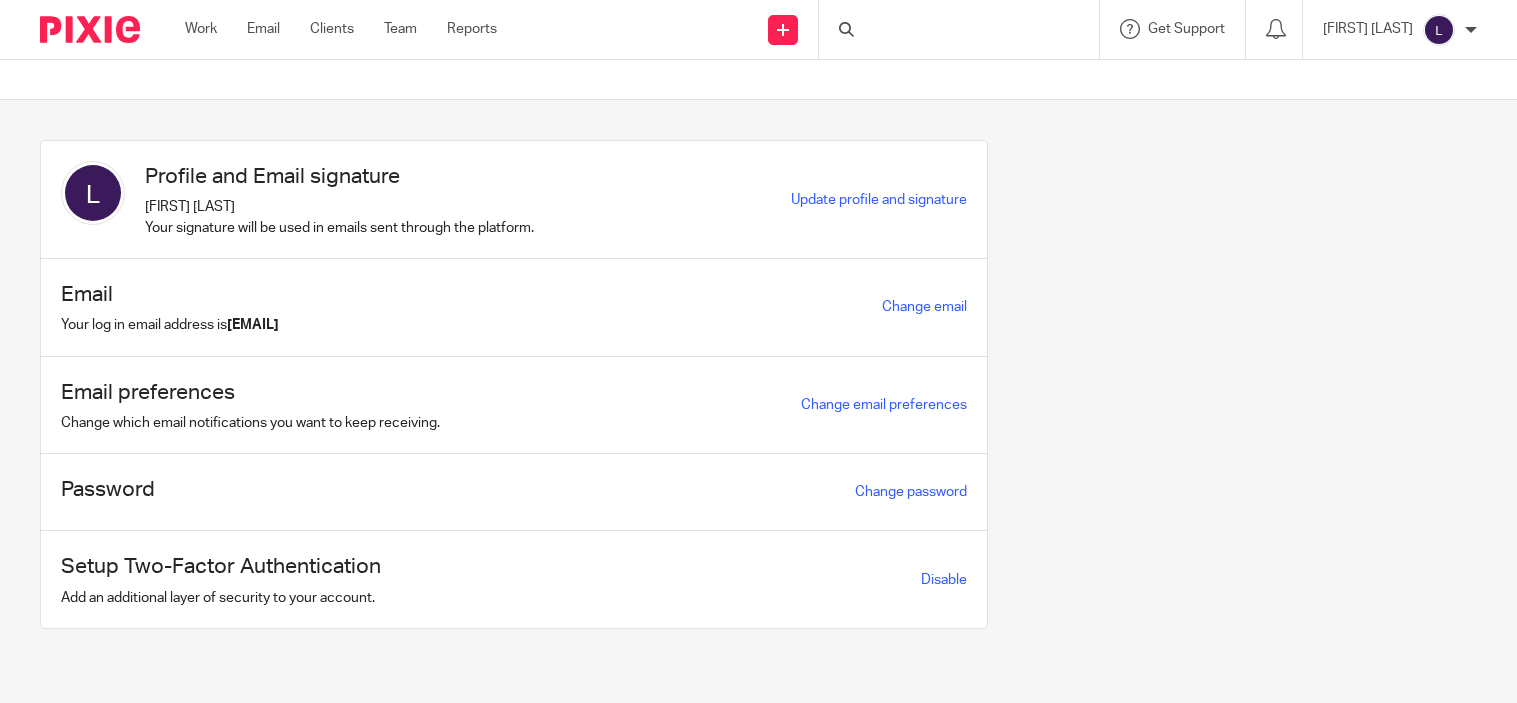 scroll, scrollTop: 0, scrollLeft: 0, axis: both 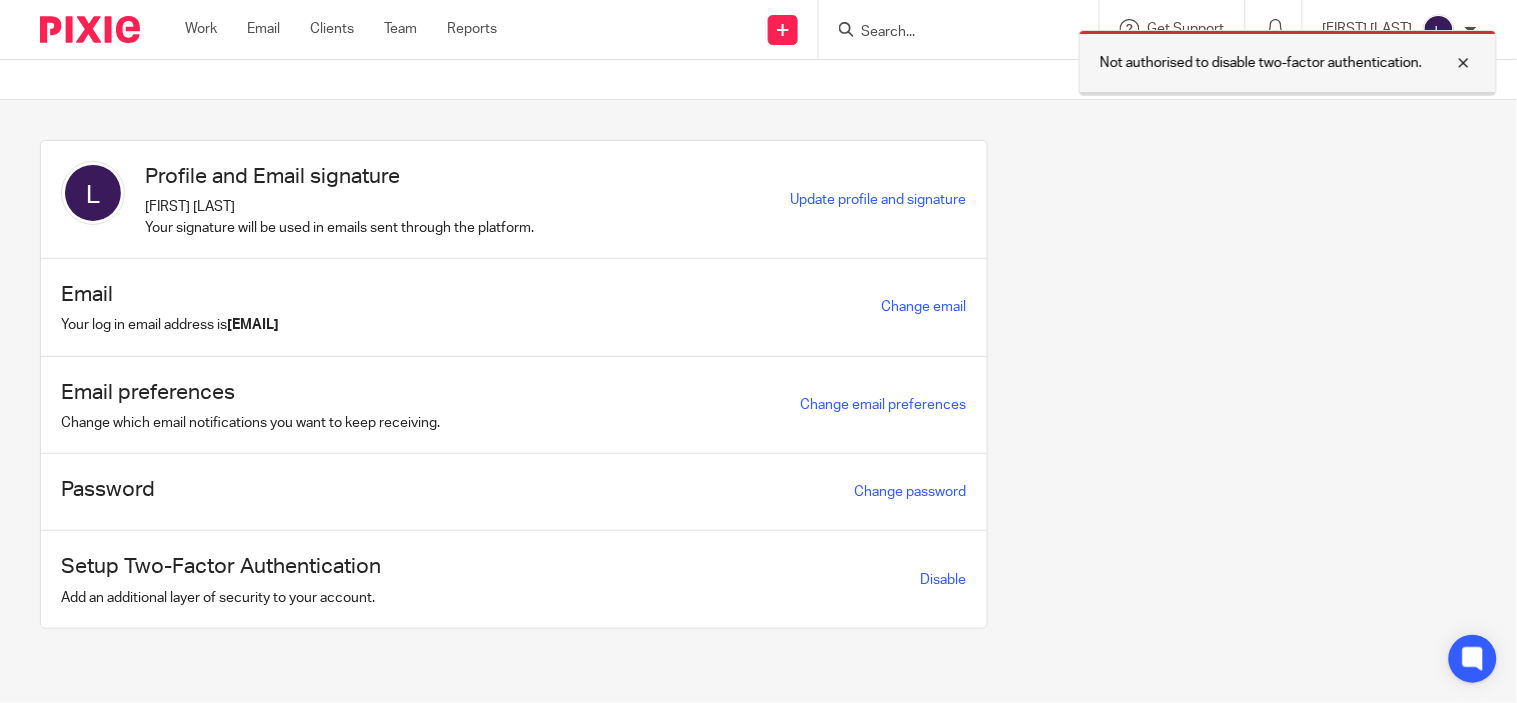 click at bounding box center (1449, 63) 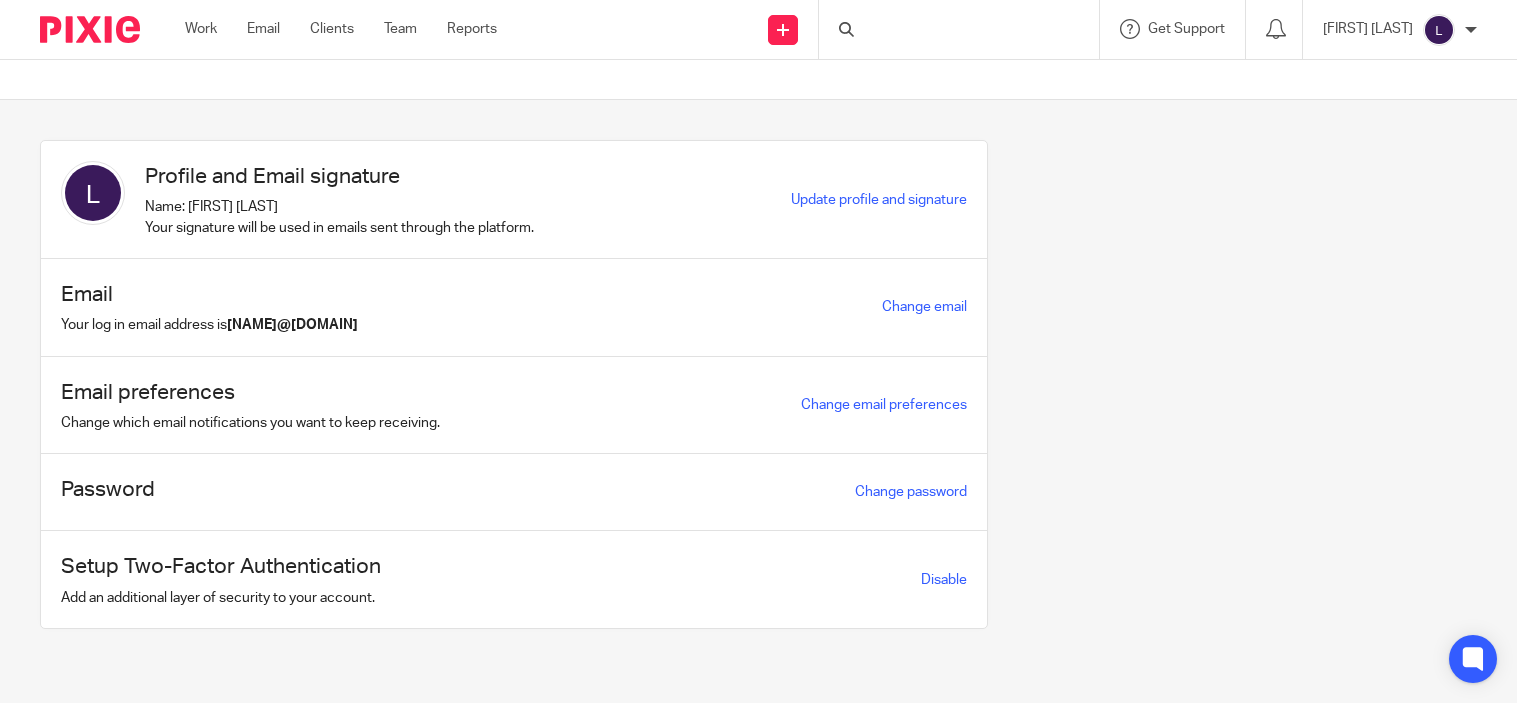scroll, scrollTop: 0, scrollLeft: 0, axis: both 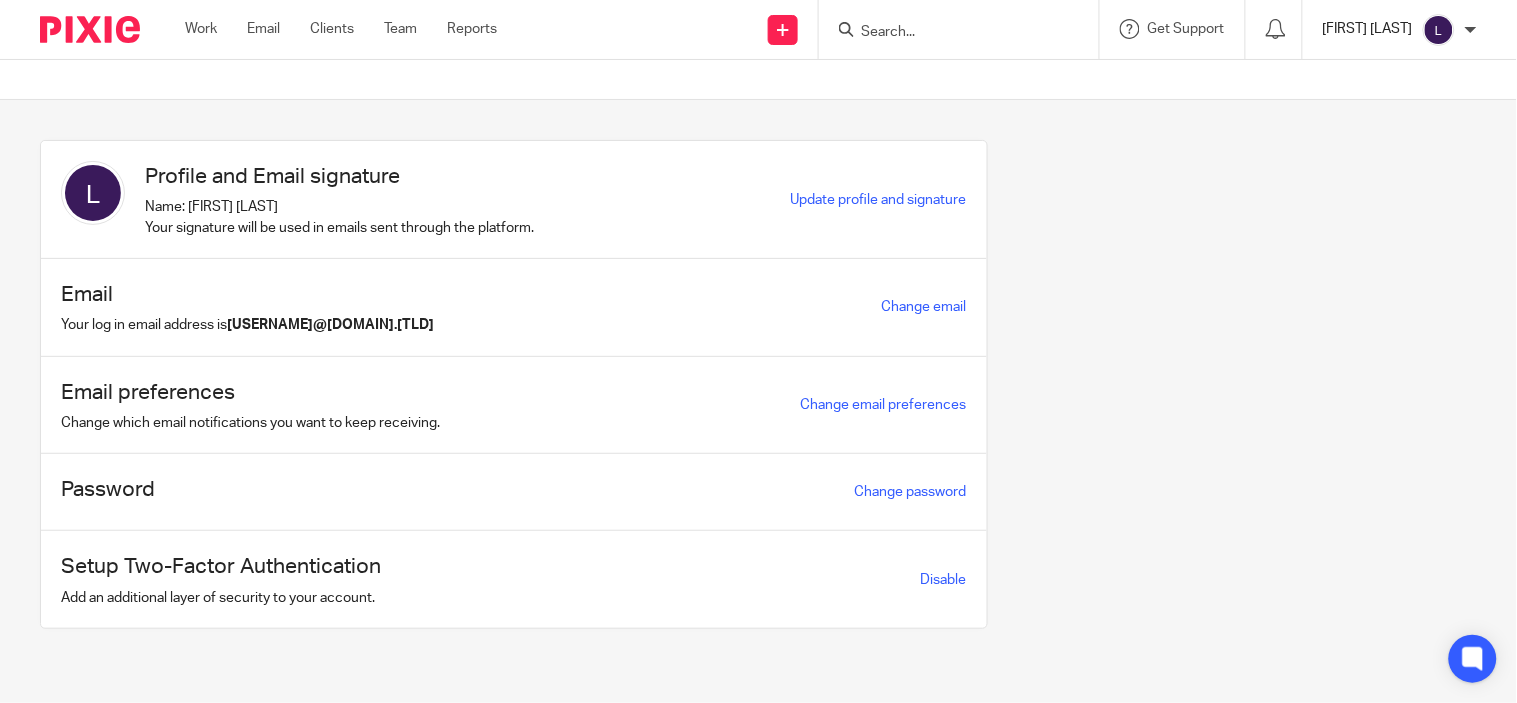 click on "[FIRST] [LAST]" at bounding box center [1368, 29] 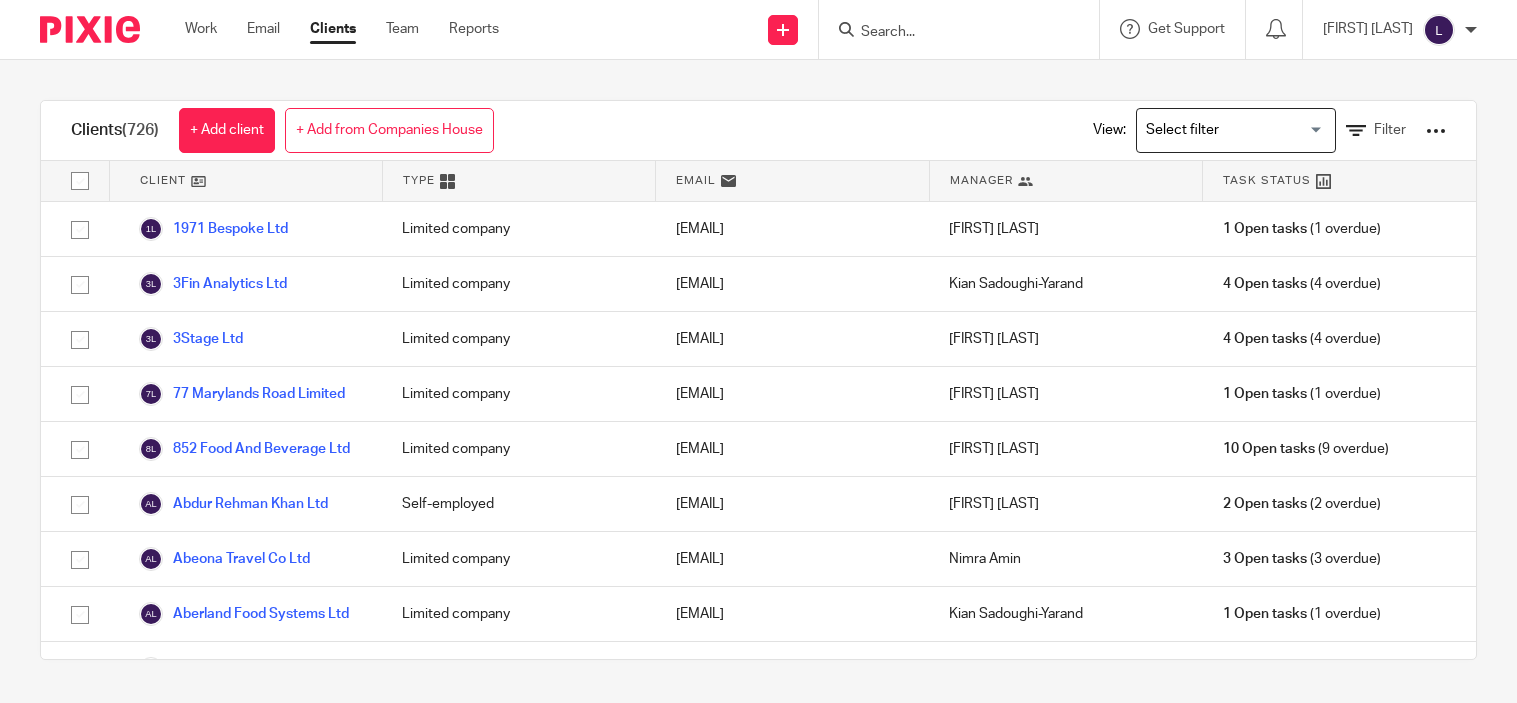 scroll, scrollTop: 0, scrollLeft: 0, axis: both 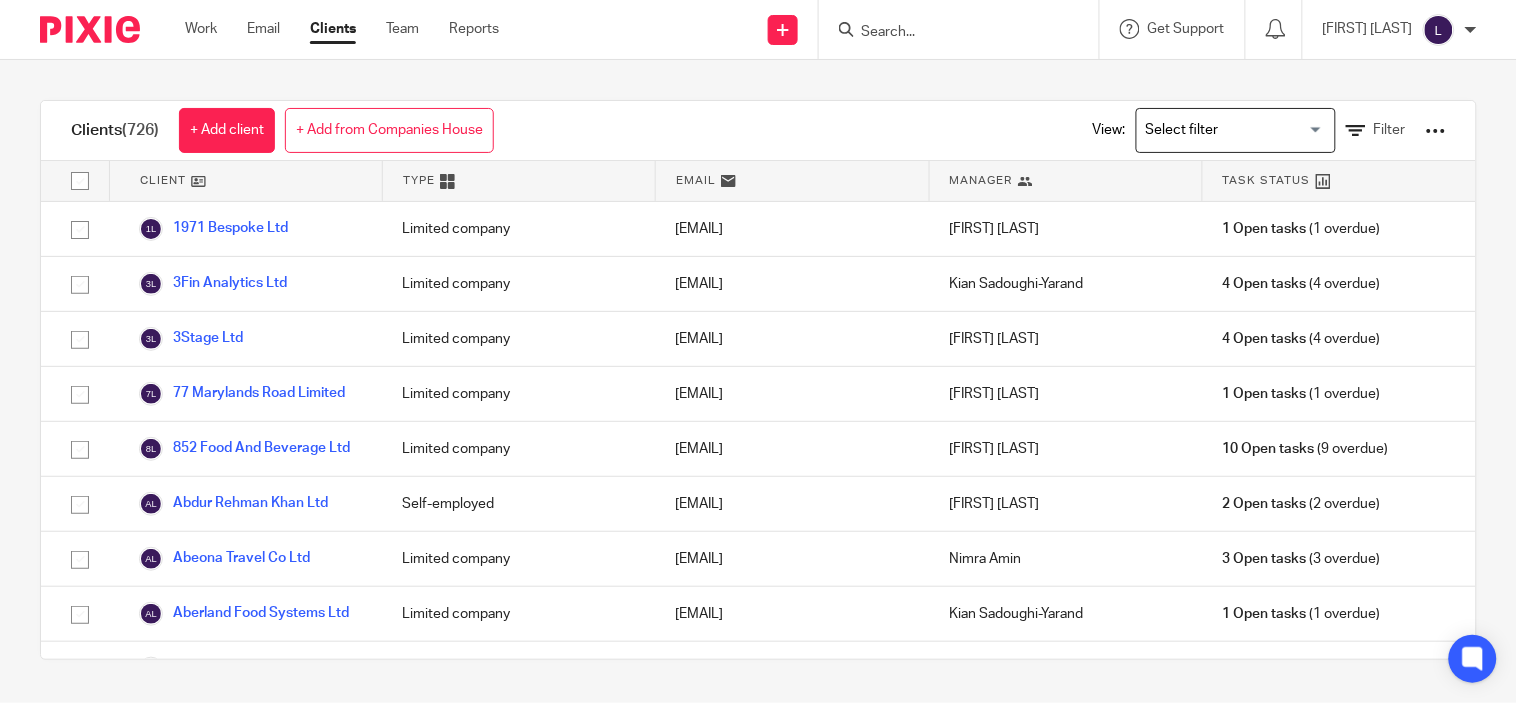 click at bounding box center (0, 0) 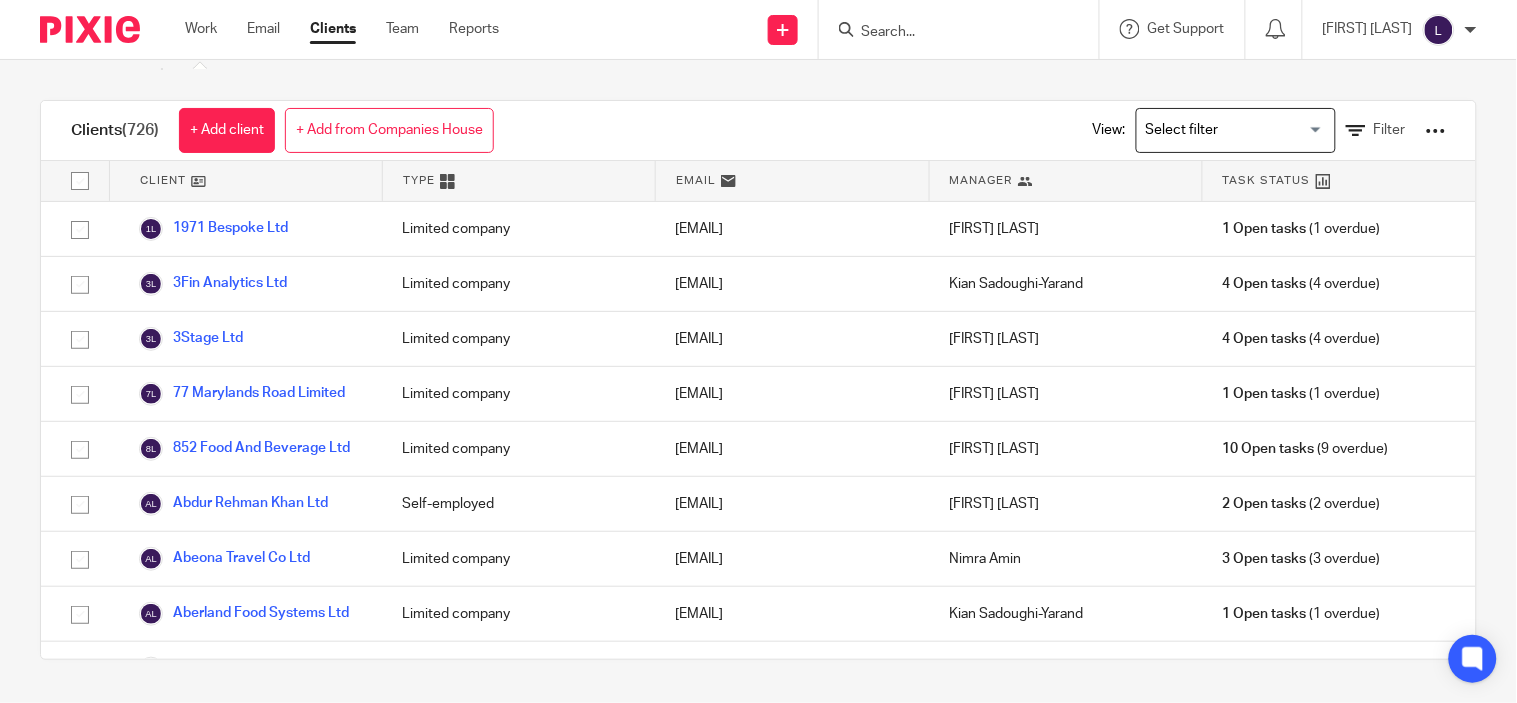 click on "Settings" at bounding box center [0, 0] 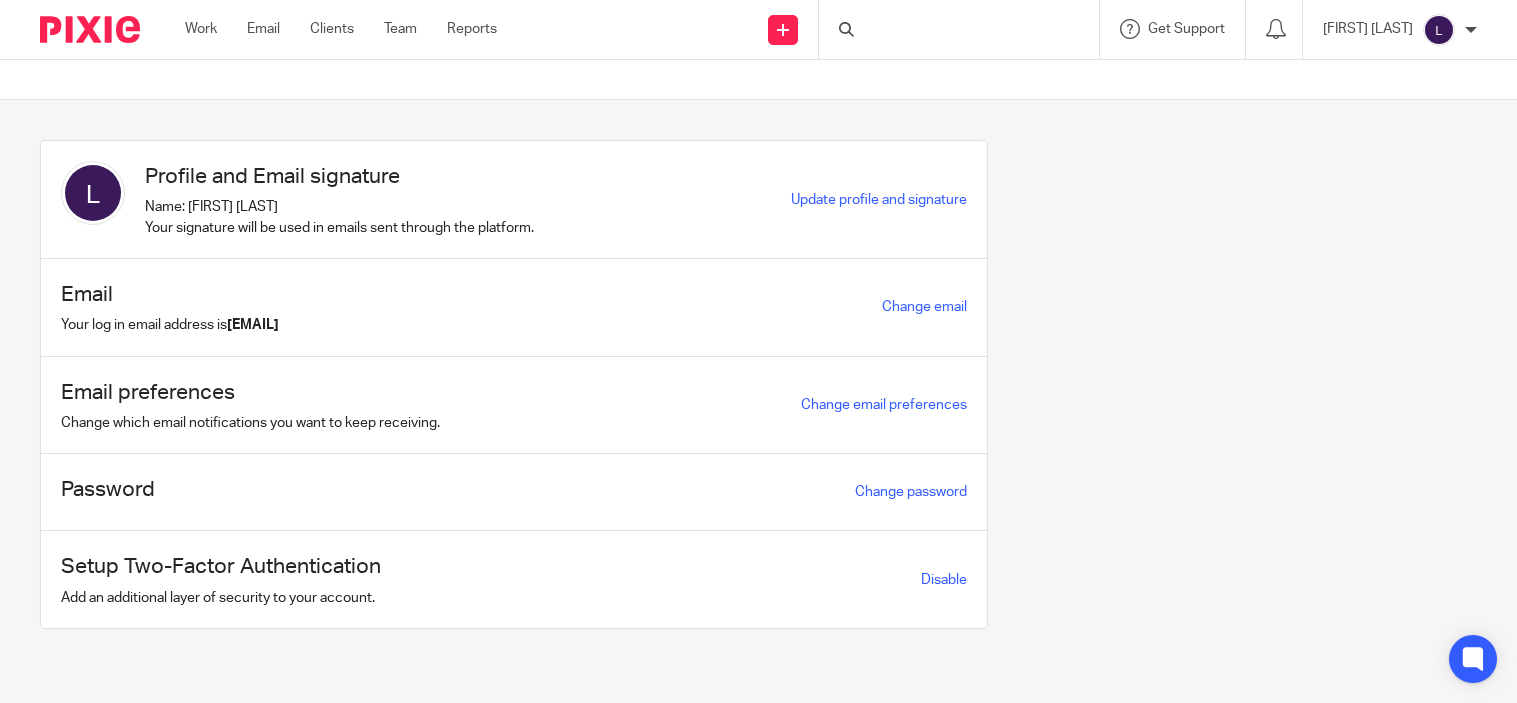 scroll, scrollTop: 0, scrollLeft: 0, axis: both 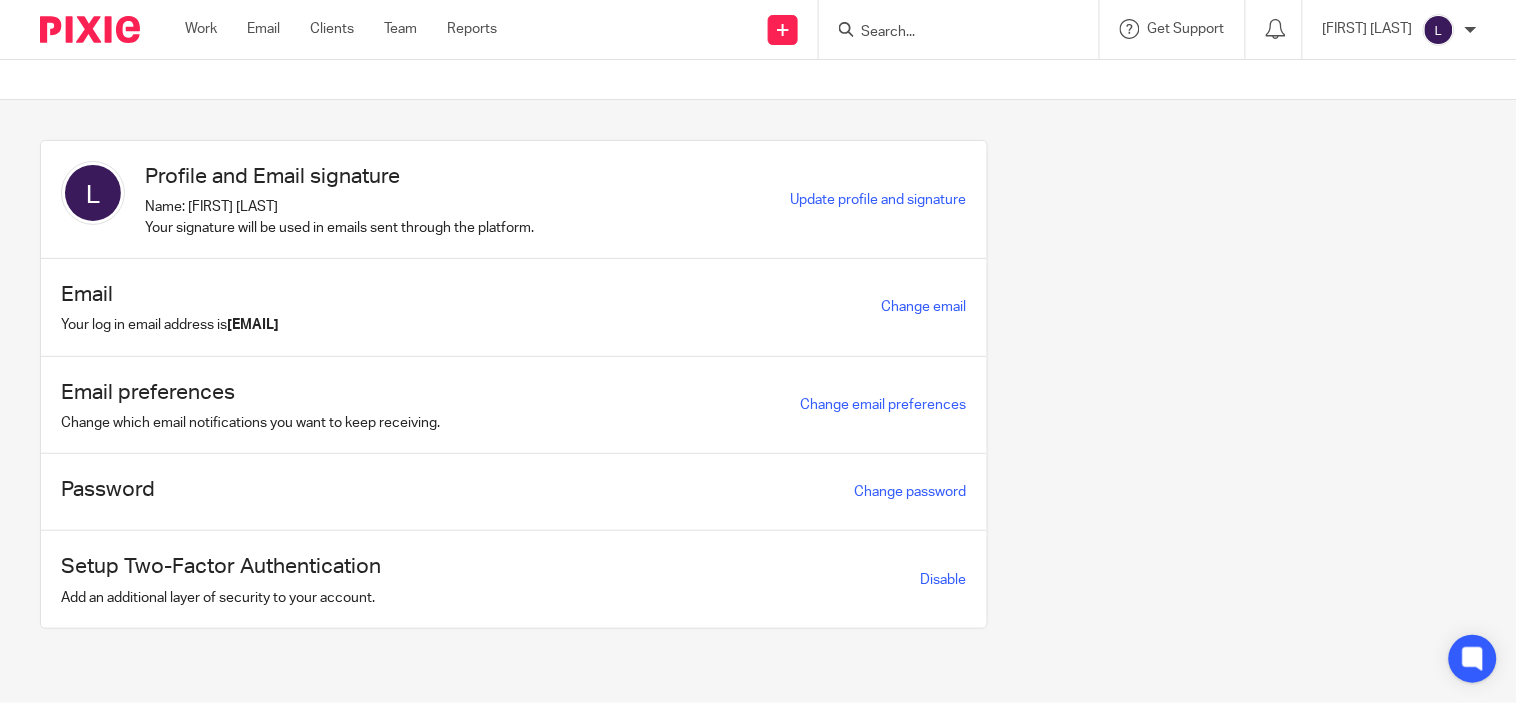 click at bounding box center [0, 0] 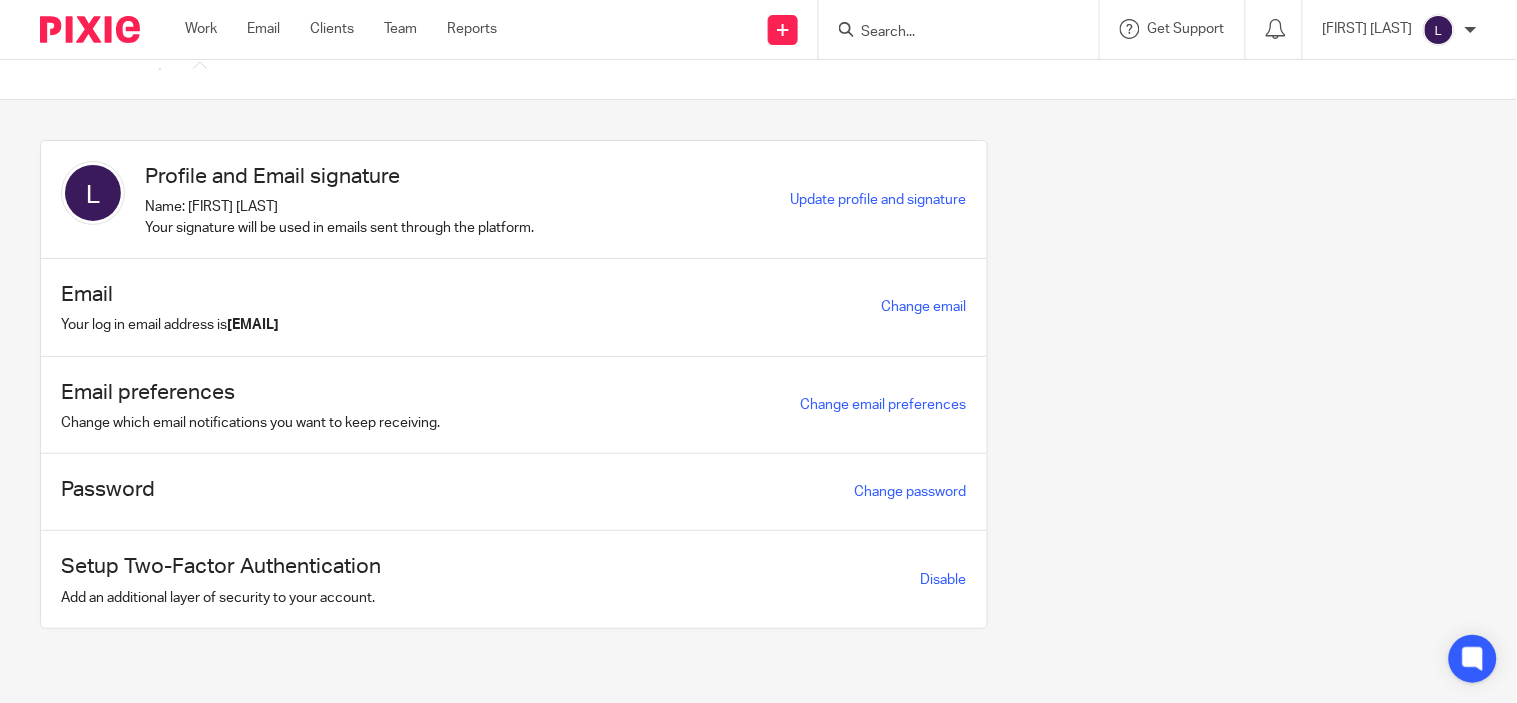 click on "Email" at bounding box center (0, 0) 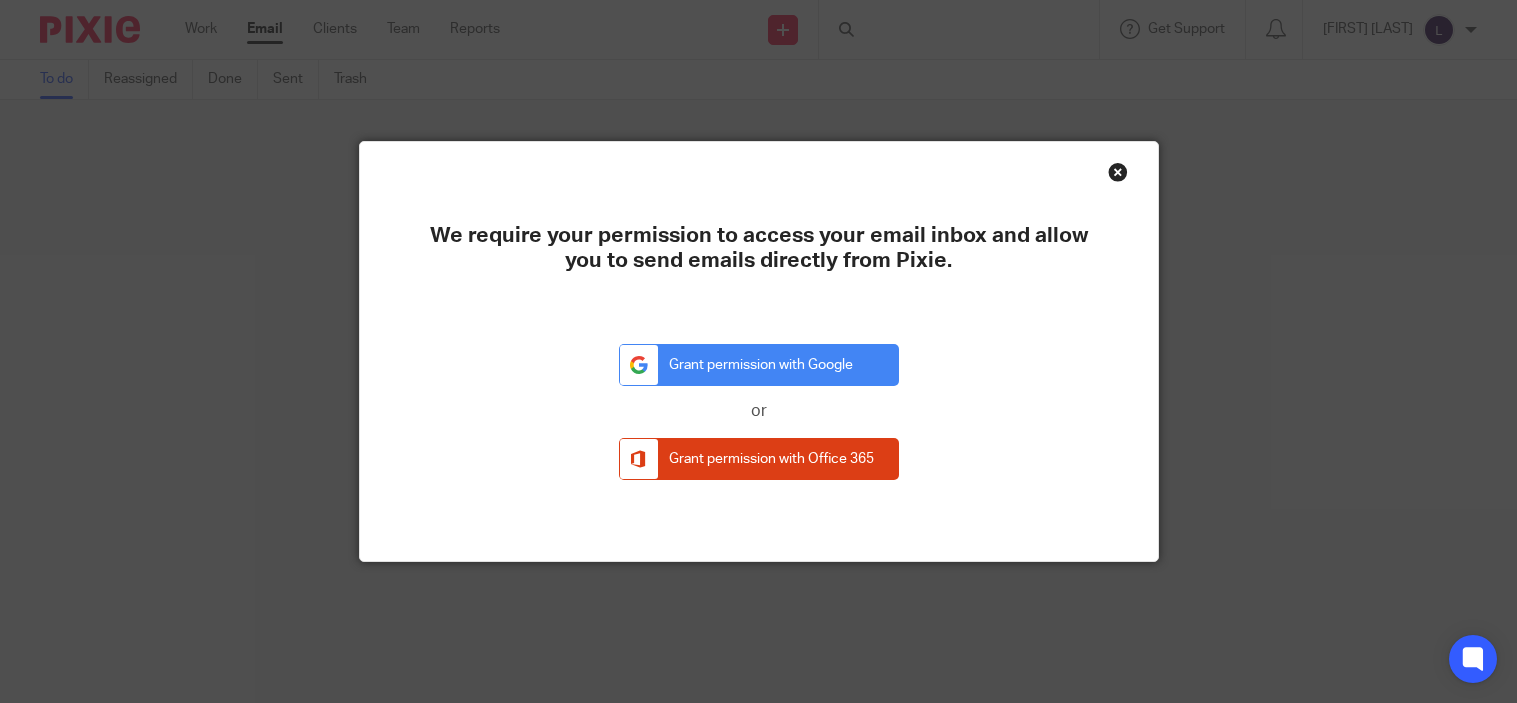scroll, scrollTop: 0, scrollLeft: 0, axis: both 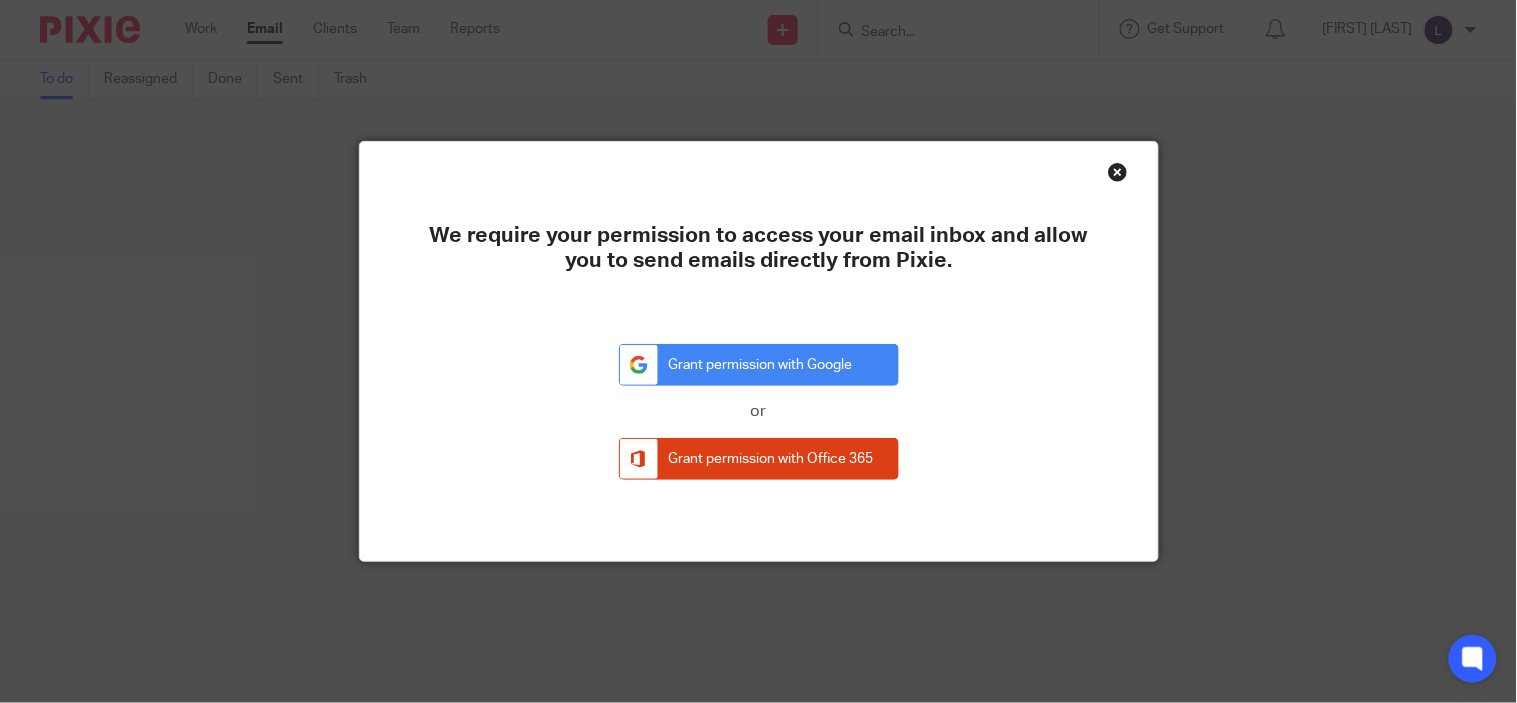 click at bounding box center [1118, 172] 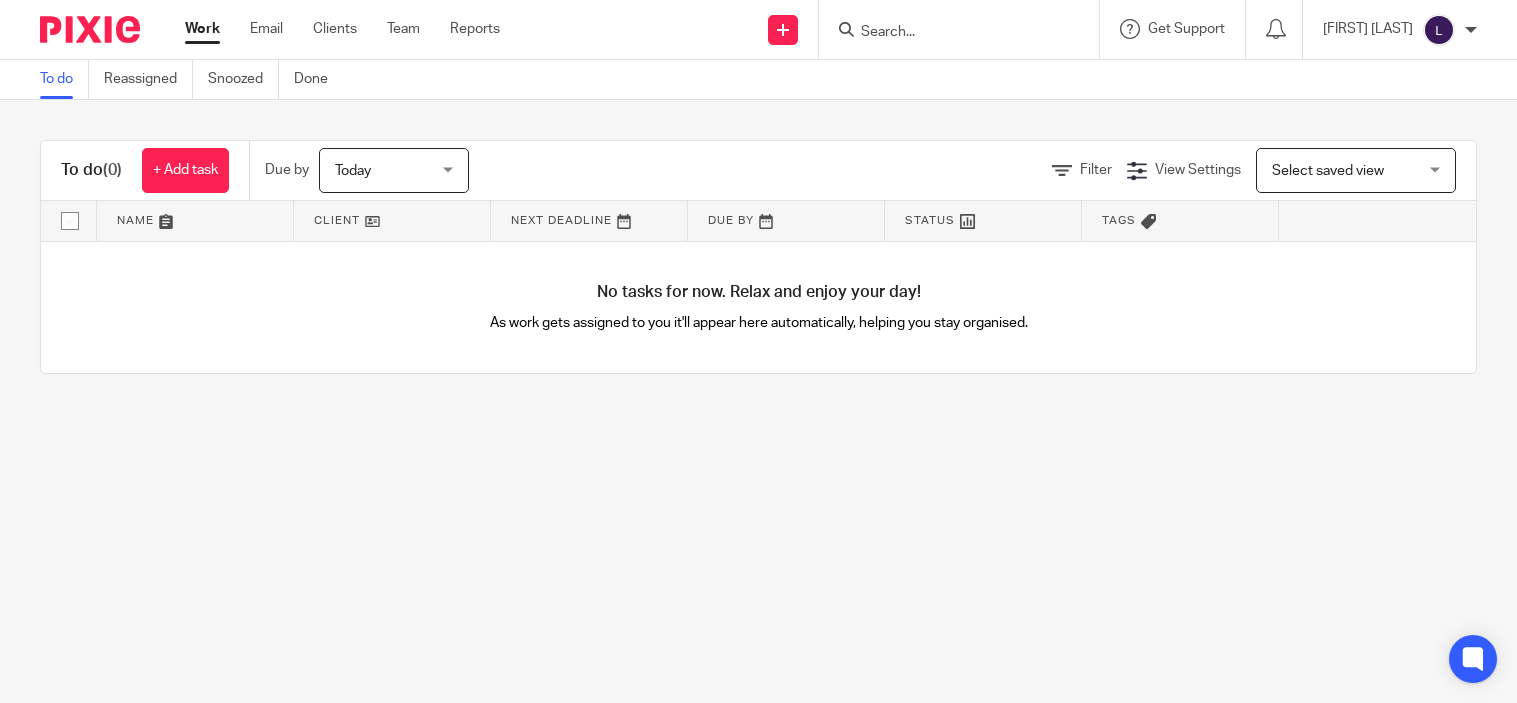 scroll, scrollTop: 0, scrollLeft: 0, axis: both 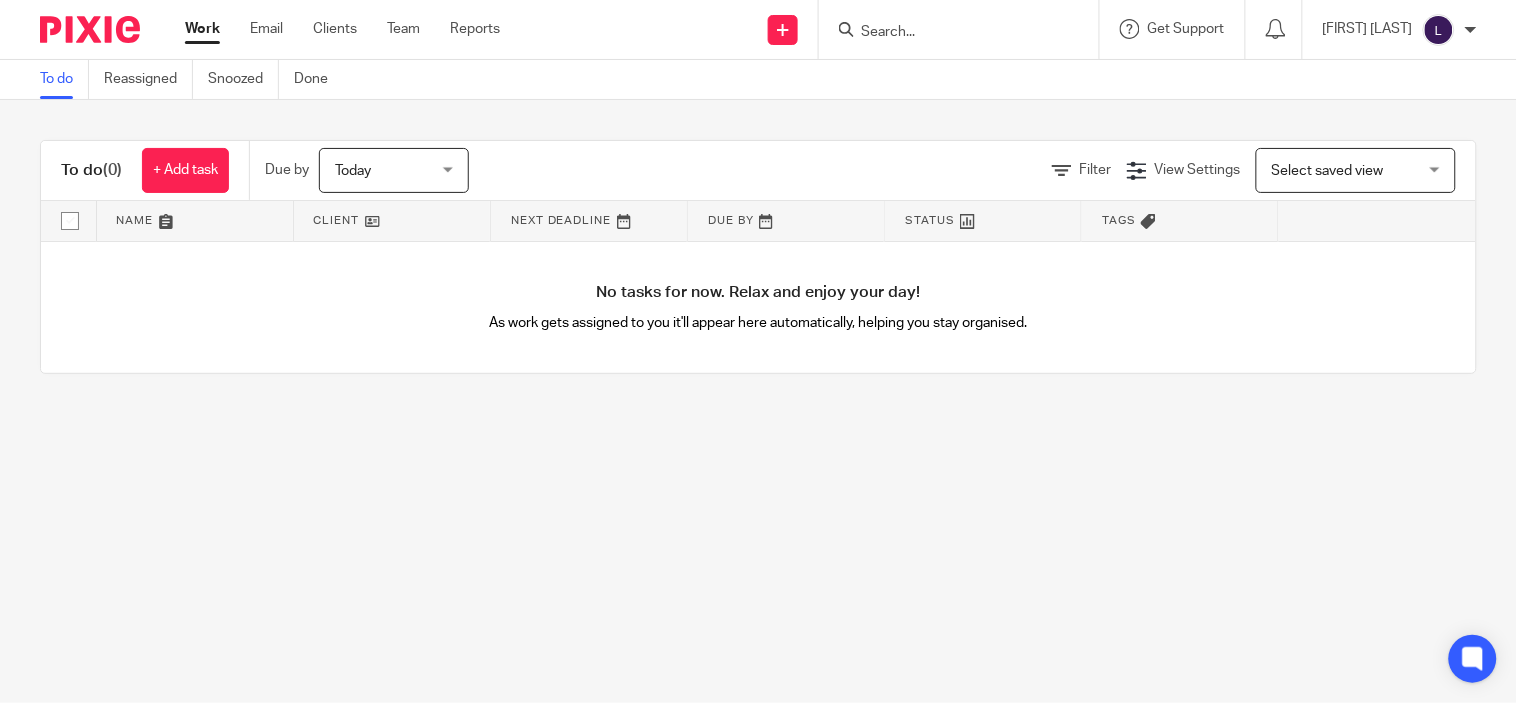click at bounding box center [0, 0] 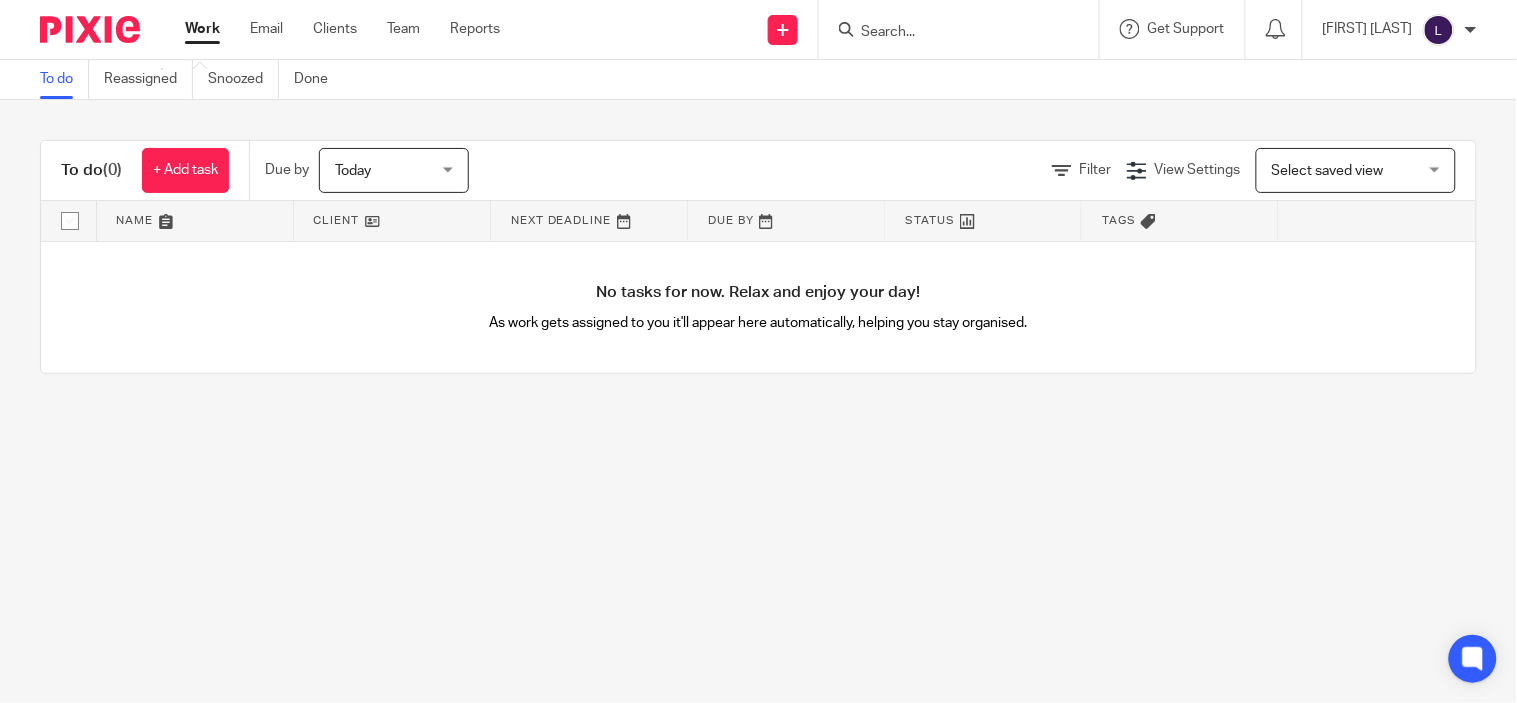 click on "Work" at bounding box center [0, 0] 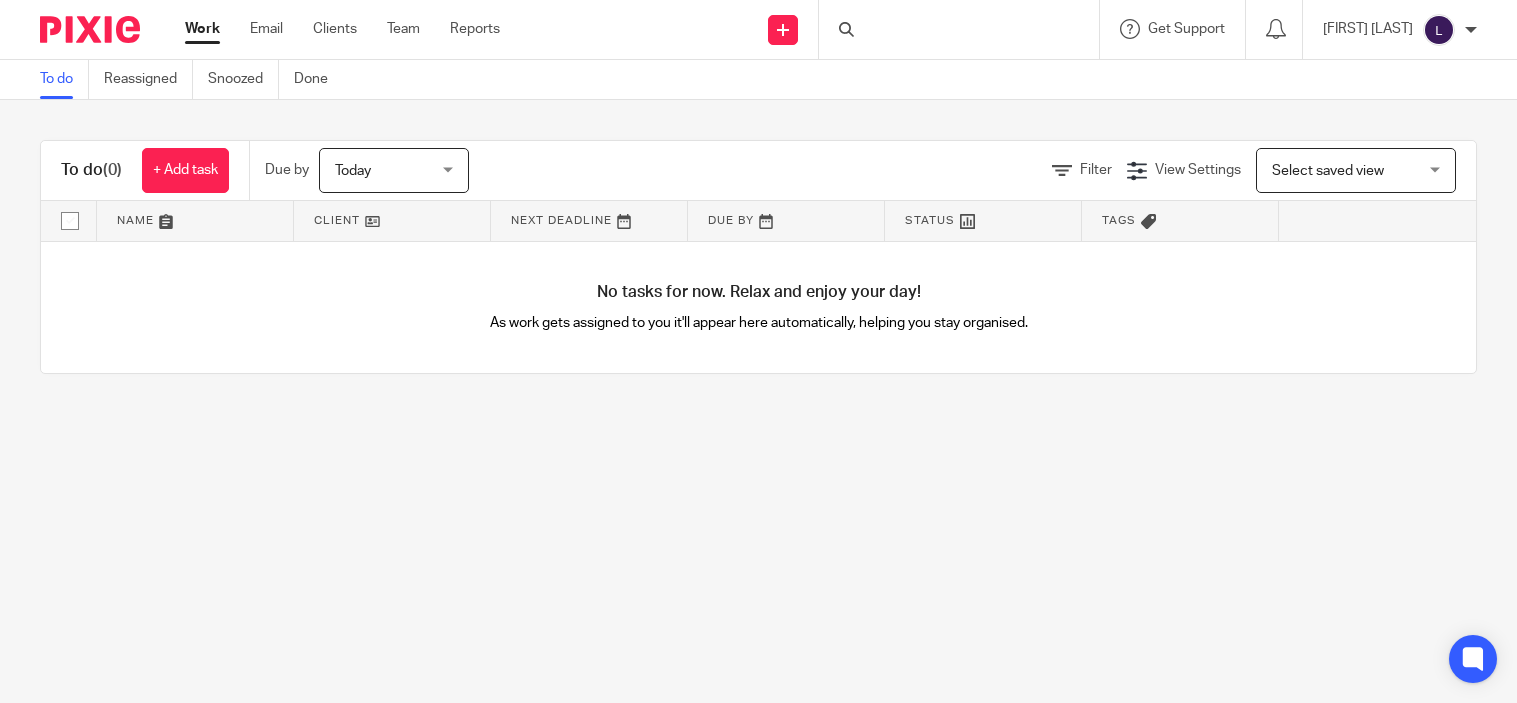 scroll, scrollTop: 0, scrollLeft: 0, axis: both 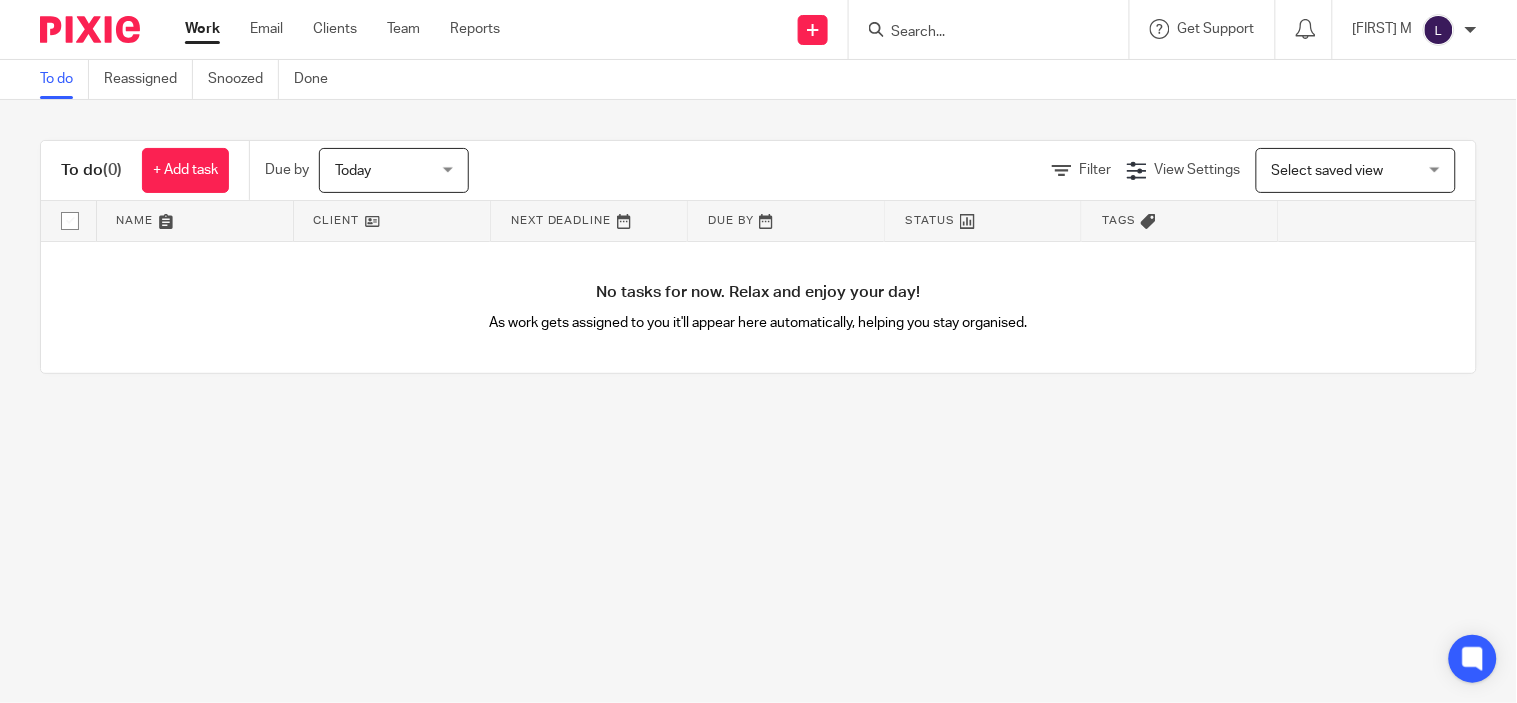 click at bounding box center [979, 33] 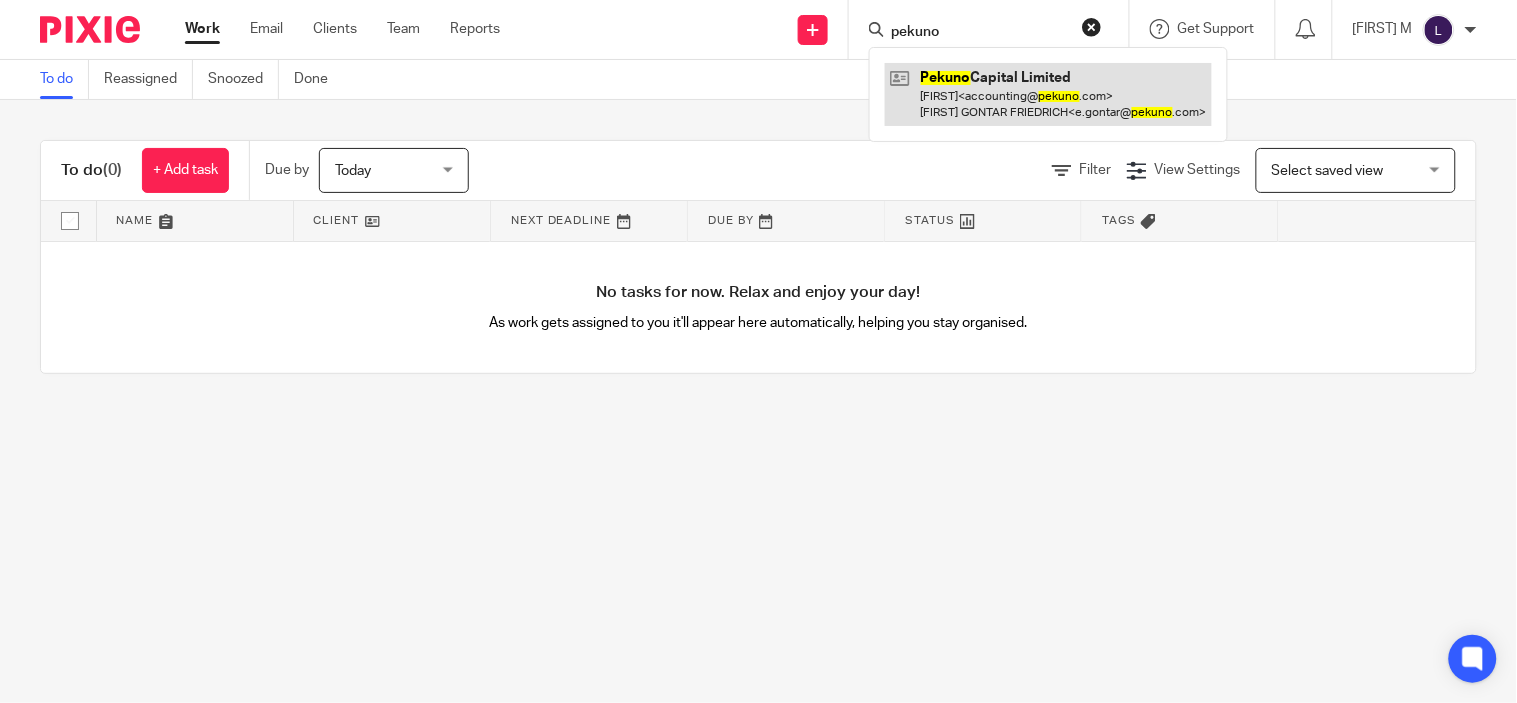 type on "pekuno" 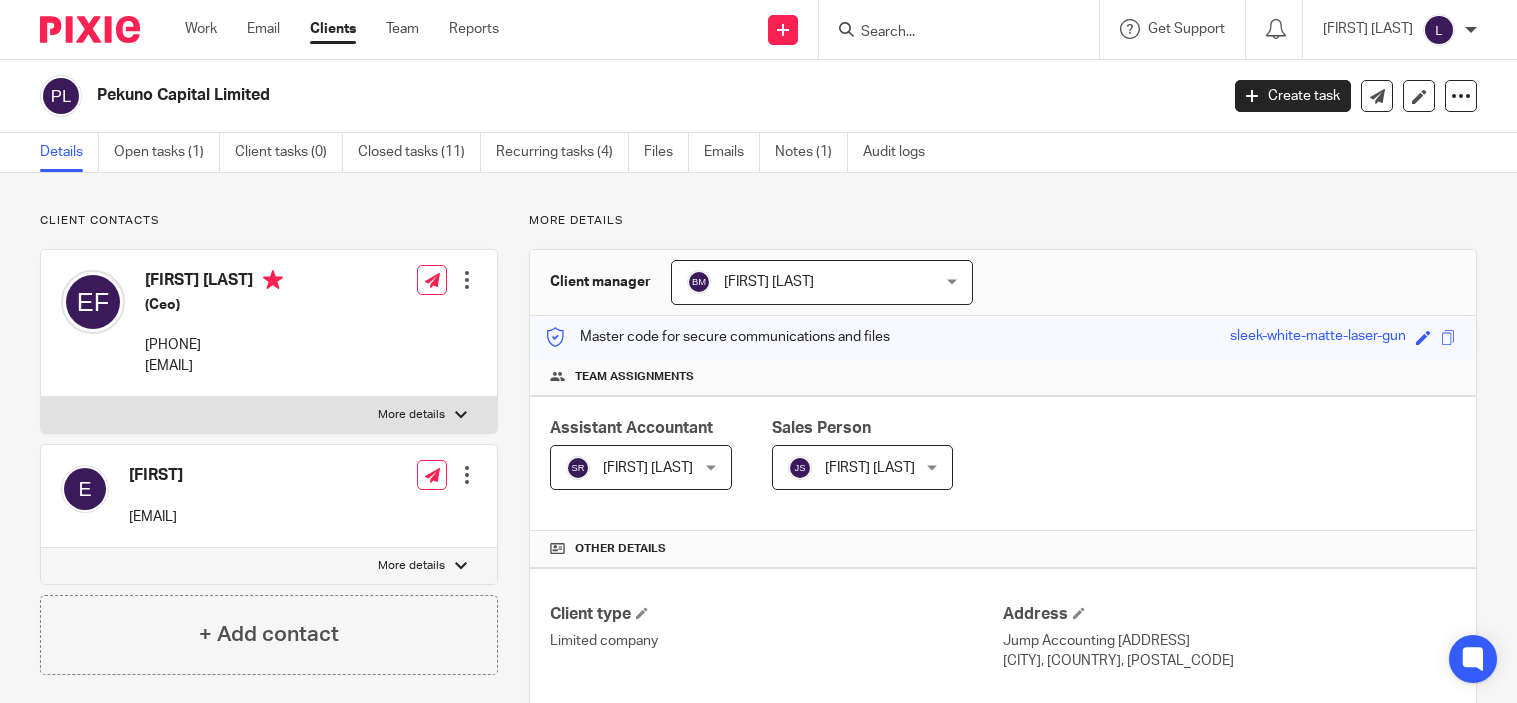scroll, scrollTop: 0, scrollLeft: 0, axis: both 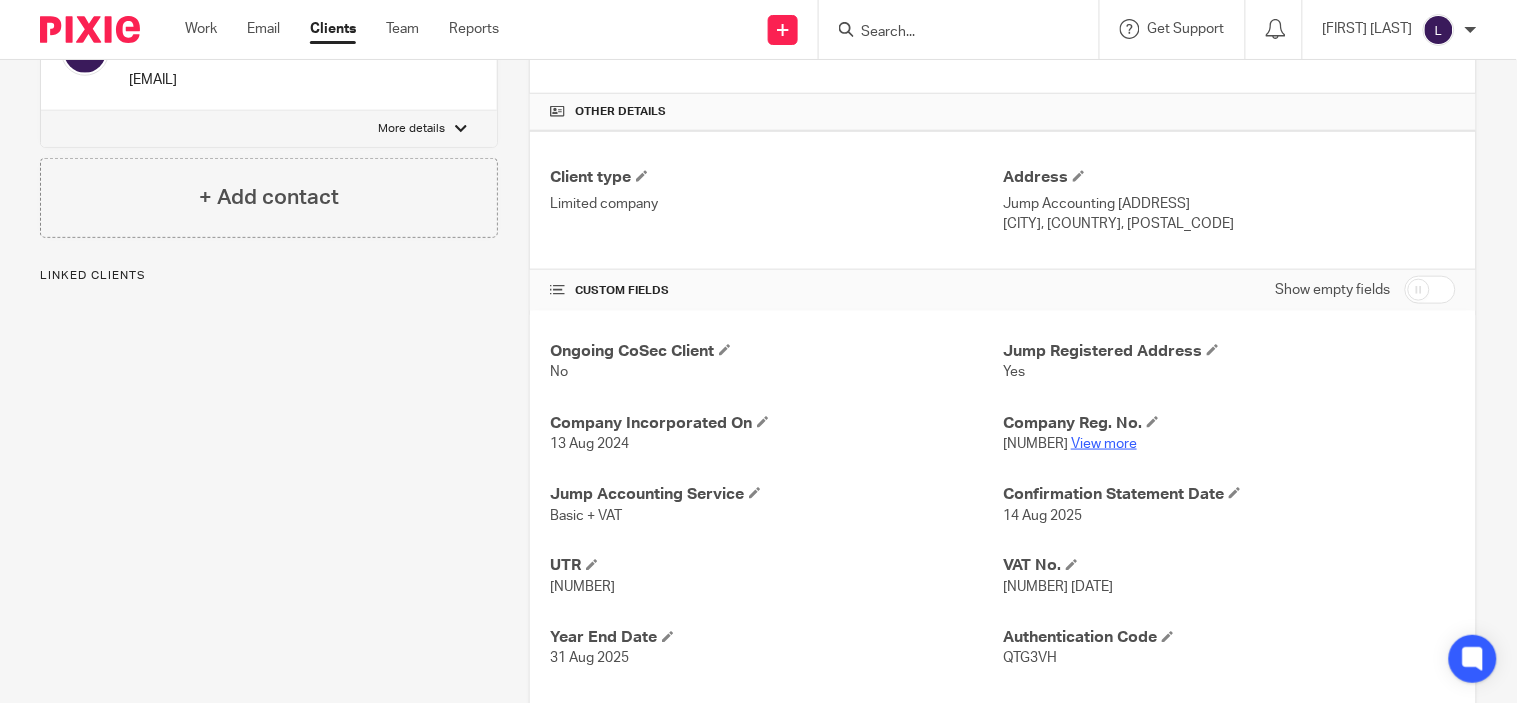 click on "View more" at bounding box center [1104, 444] 